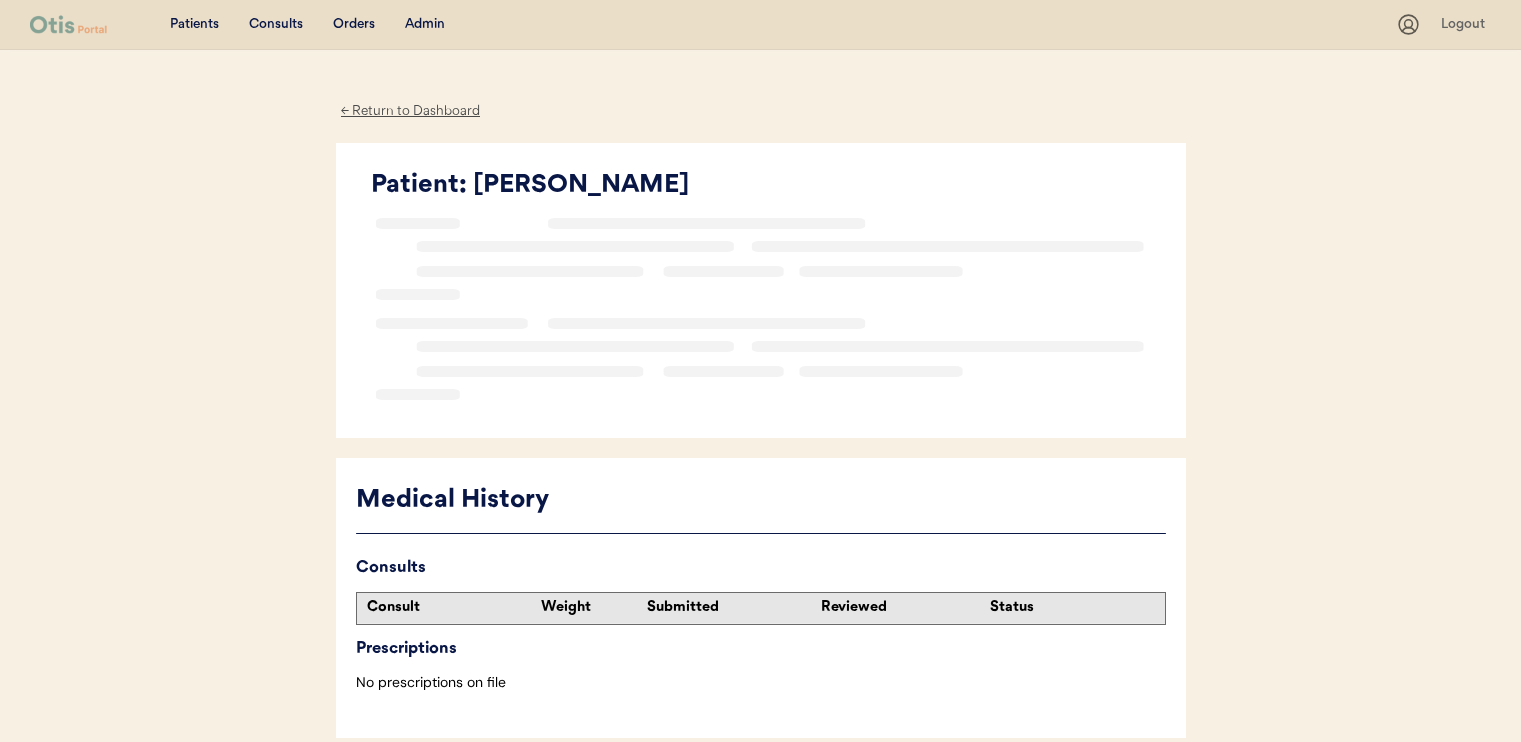 scroll, scrollTop: 0, scrollLeft: 0, axis: both 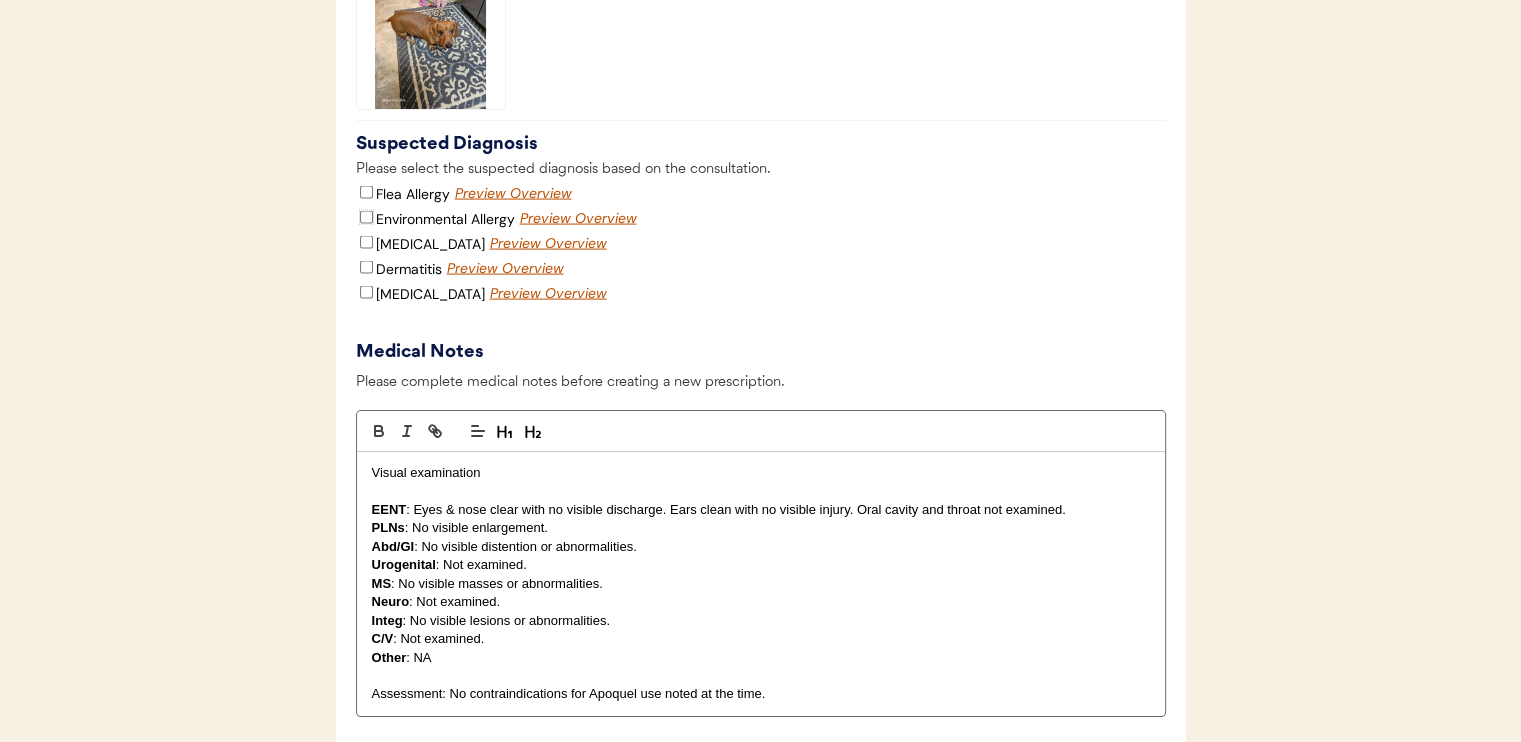 click on "Environmental Allergy" at bounding box center (366, 217) 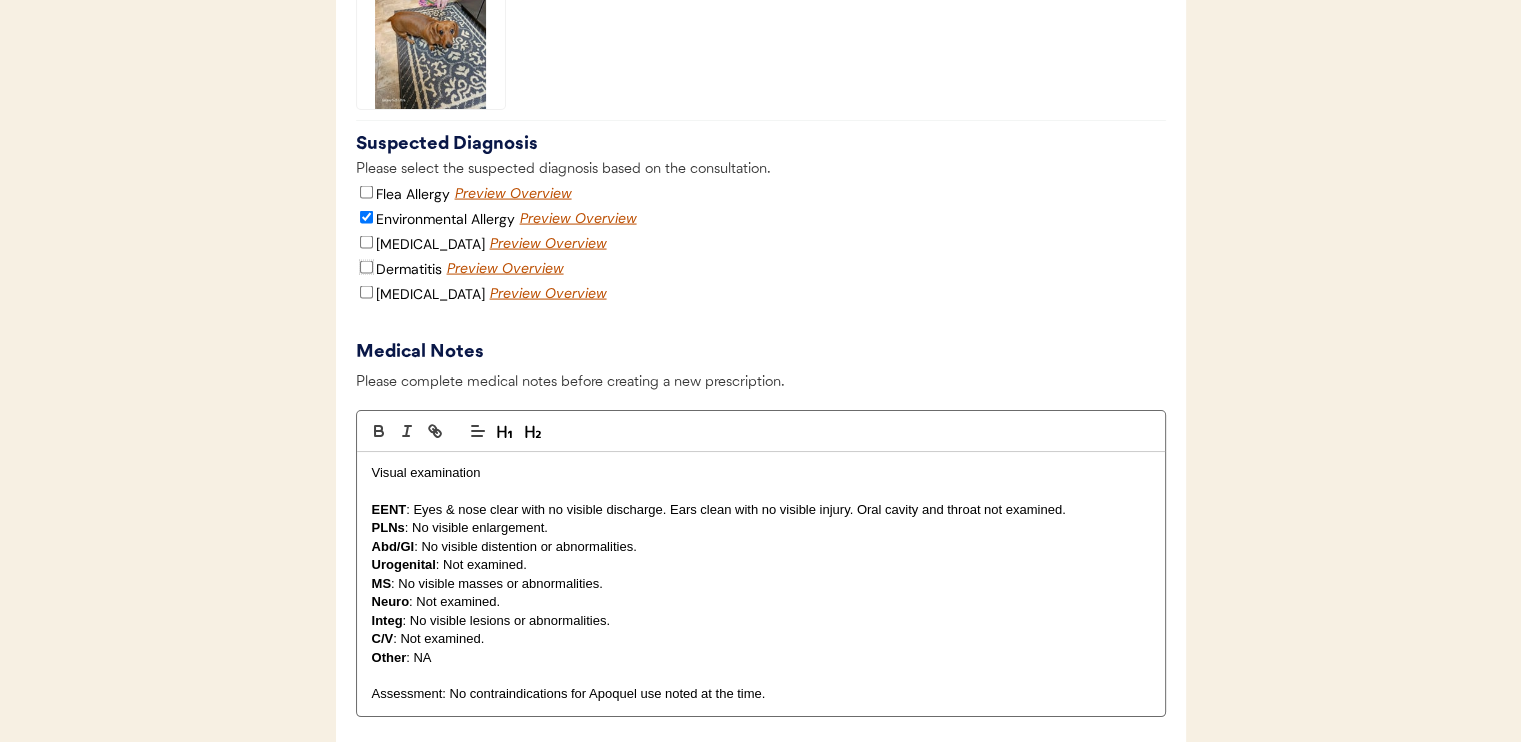click on "Dermatitis" at bounding box center (366, 267) 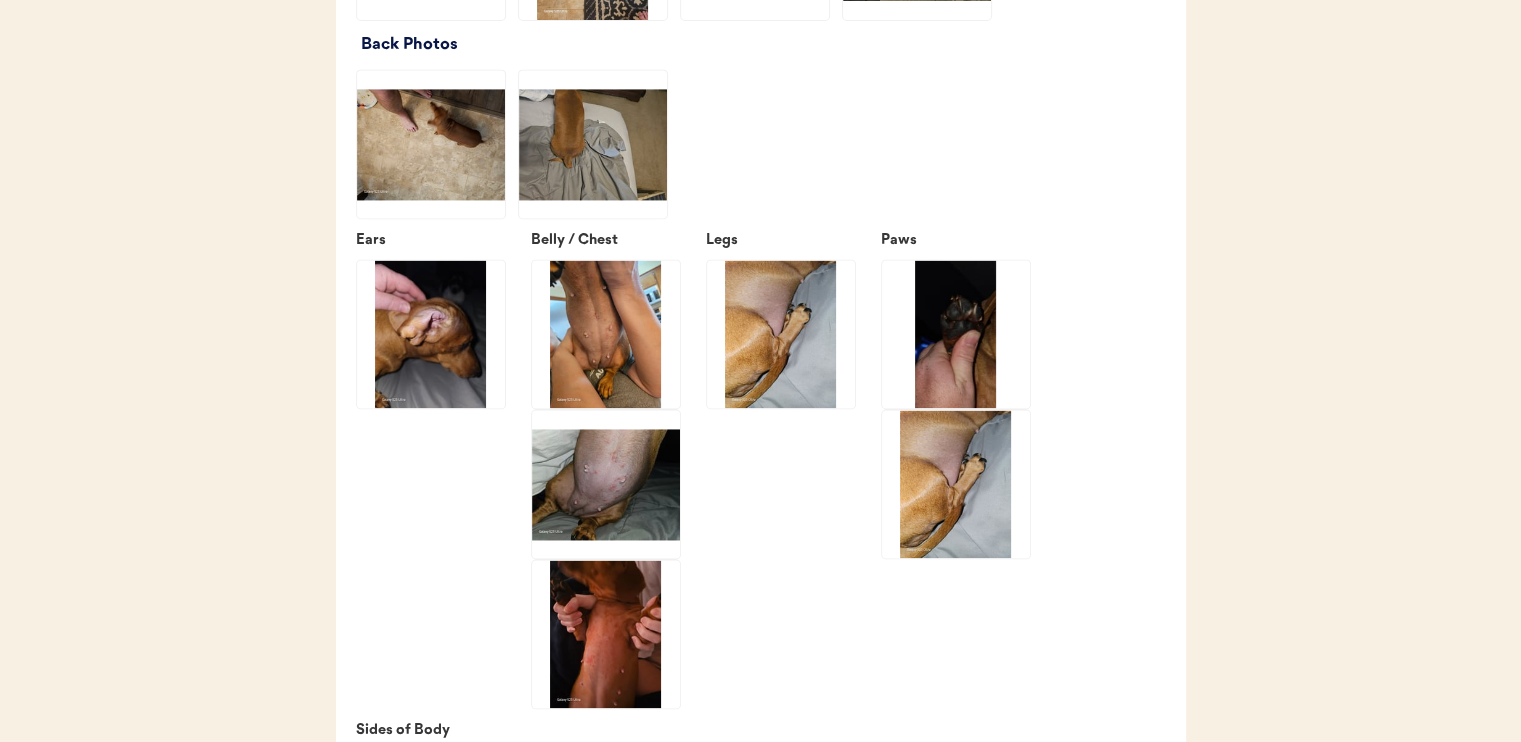 scroll, scrollTop: 3000, scrollLeft: 0, axis: vertical 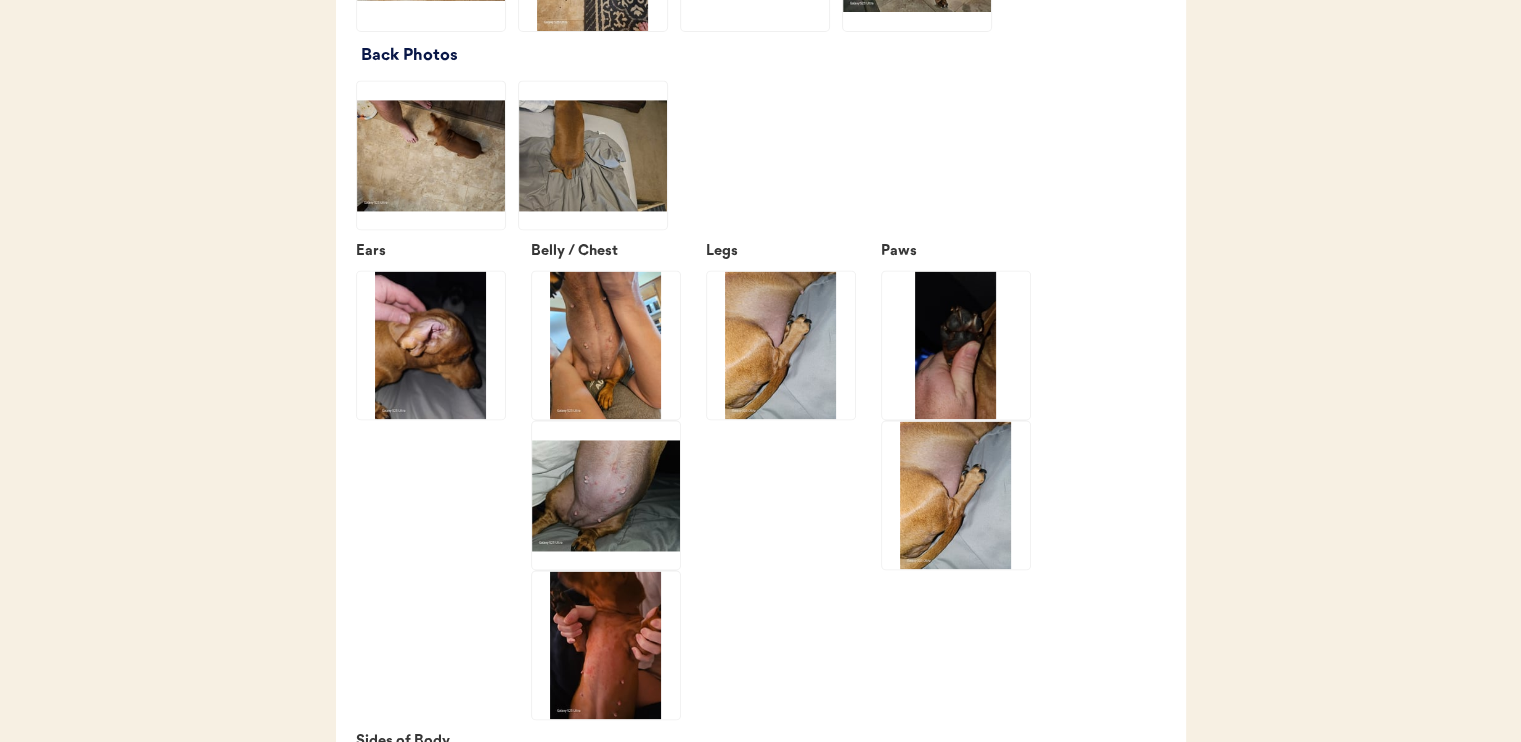 click 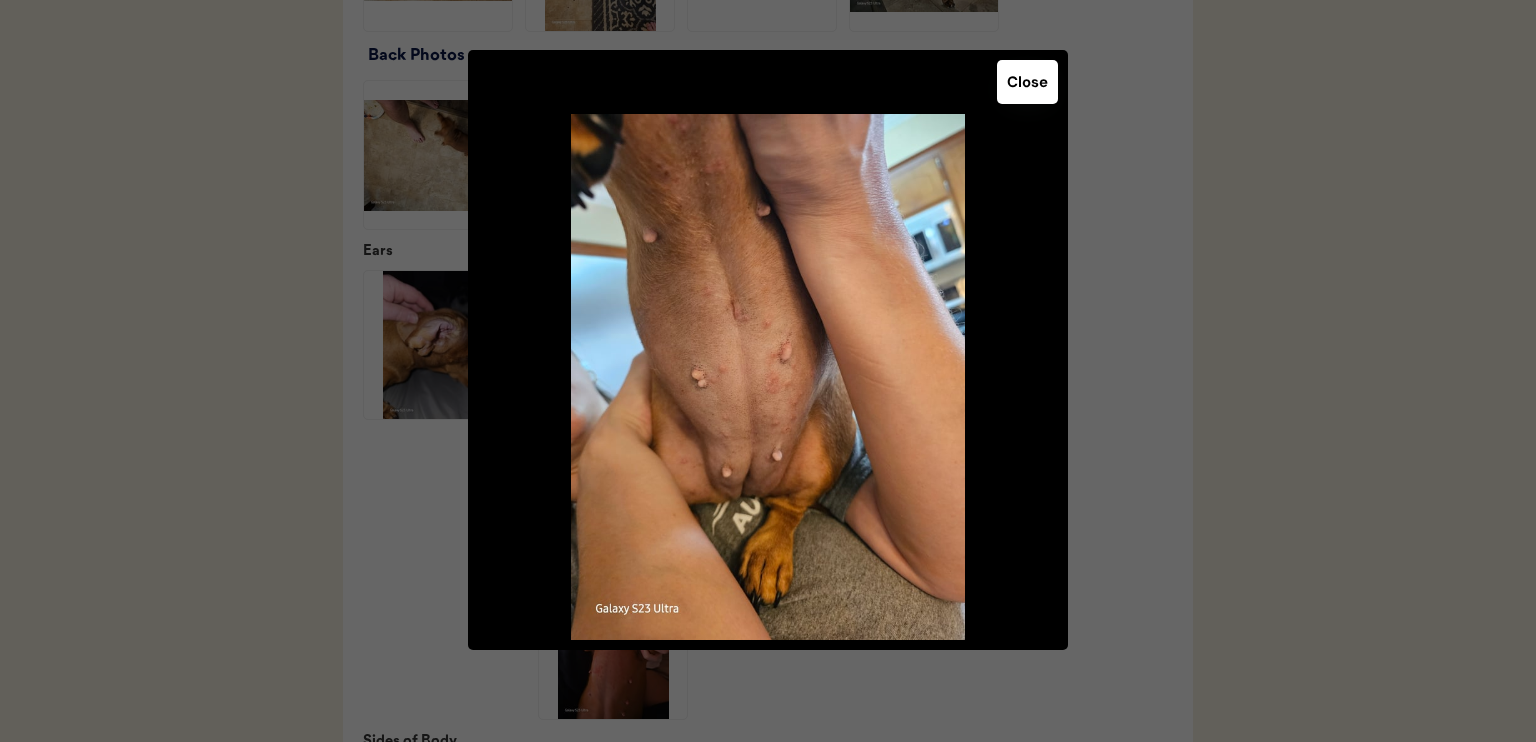 click on "Close" at bounding box center (1027, 82) 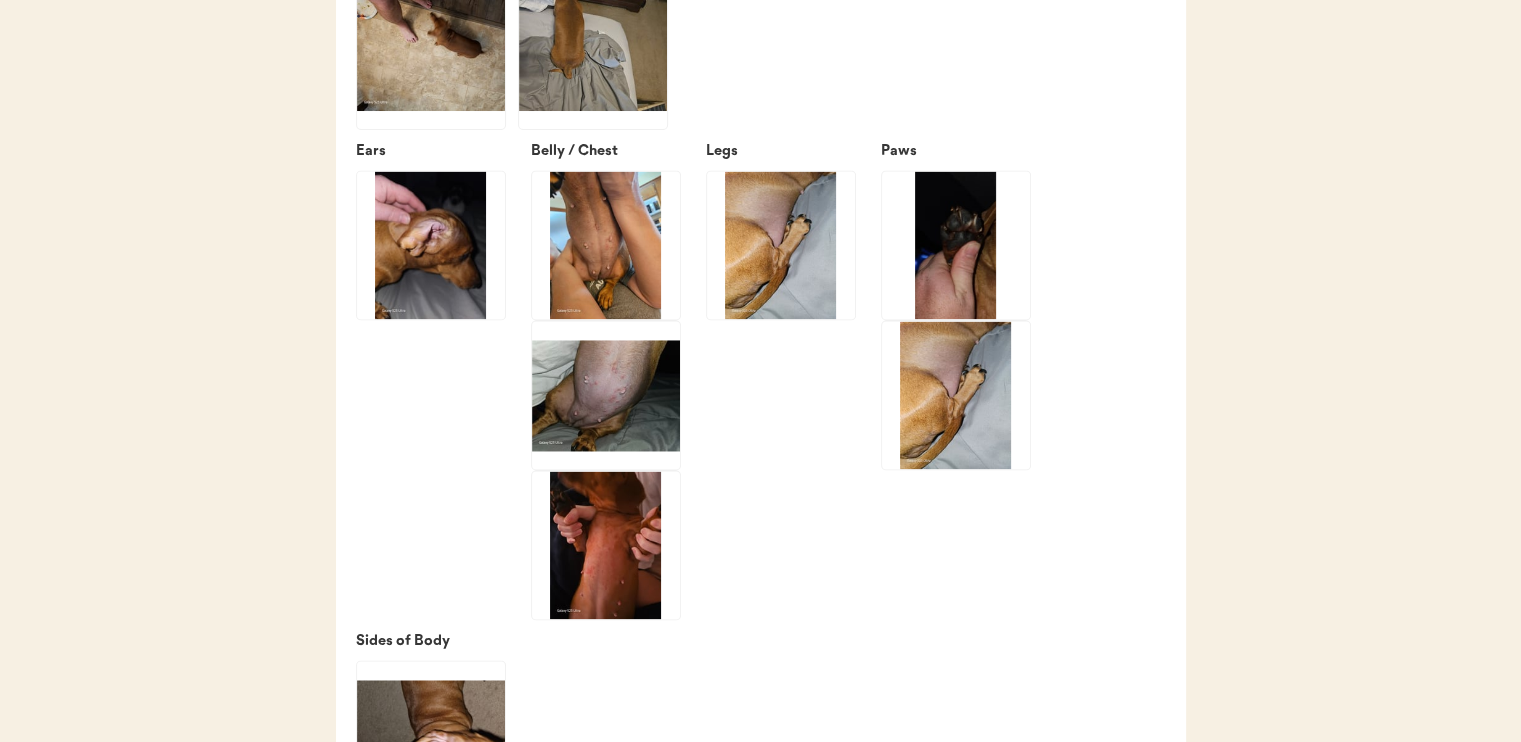 scroll, scrollTop: 3200, scrollLeft: 0, axis: vertical 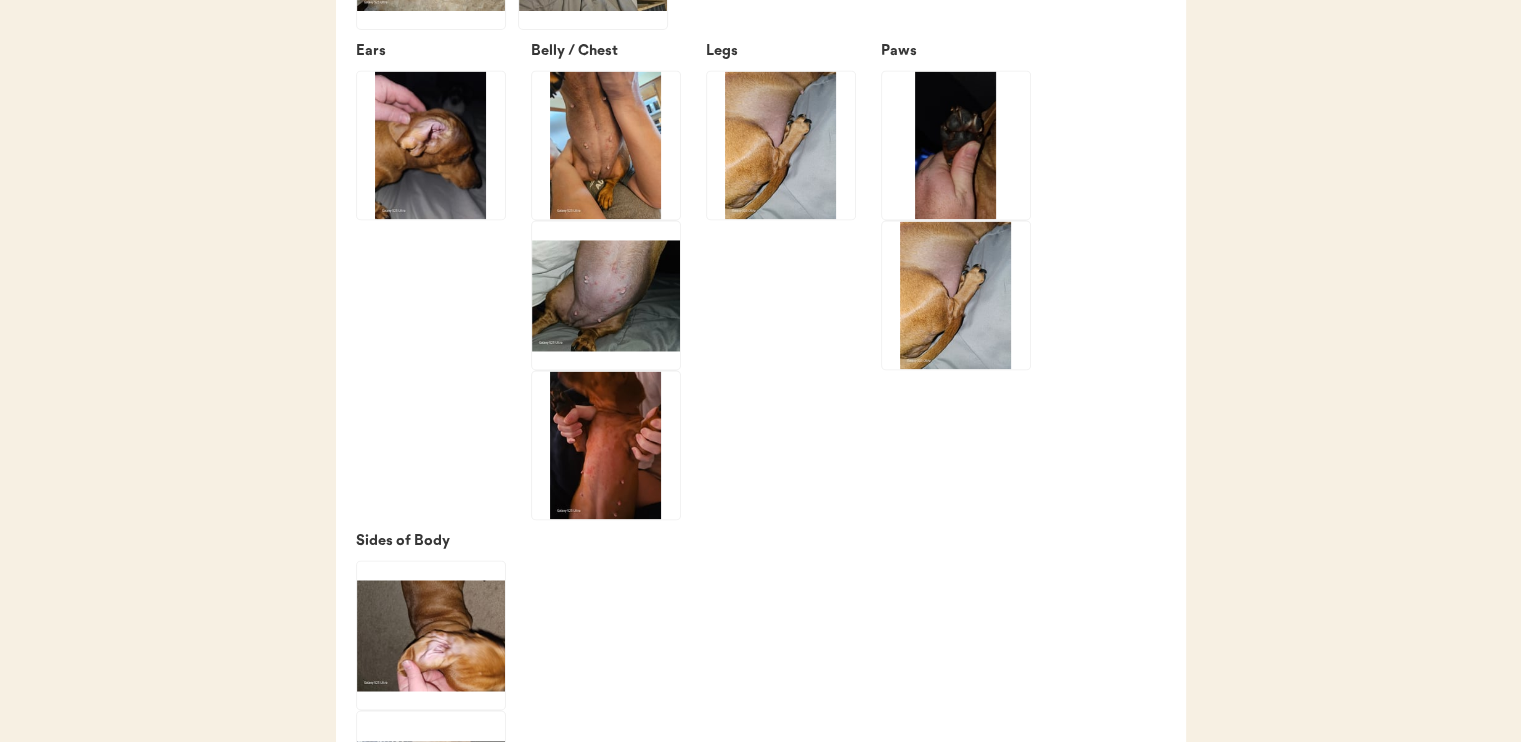click 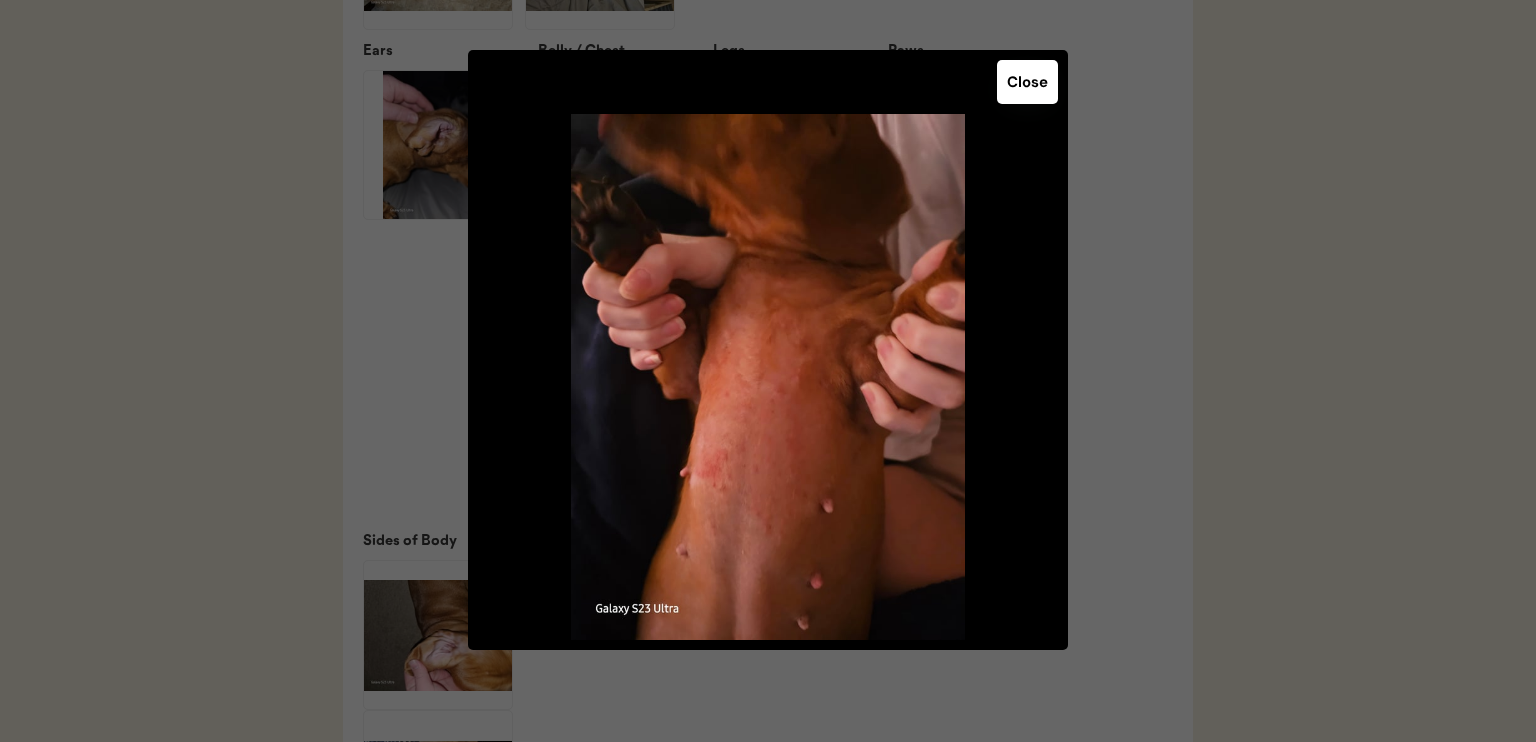 click on "Close" at bounding box center (1027, 82) 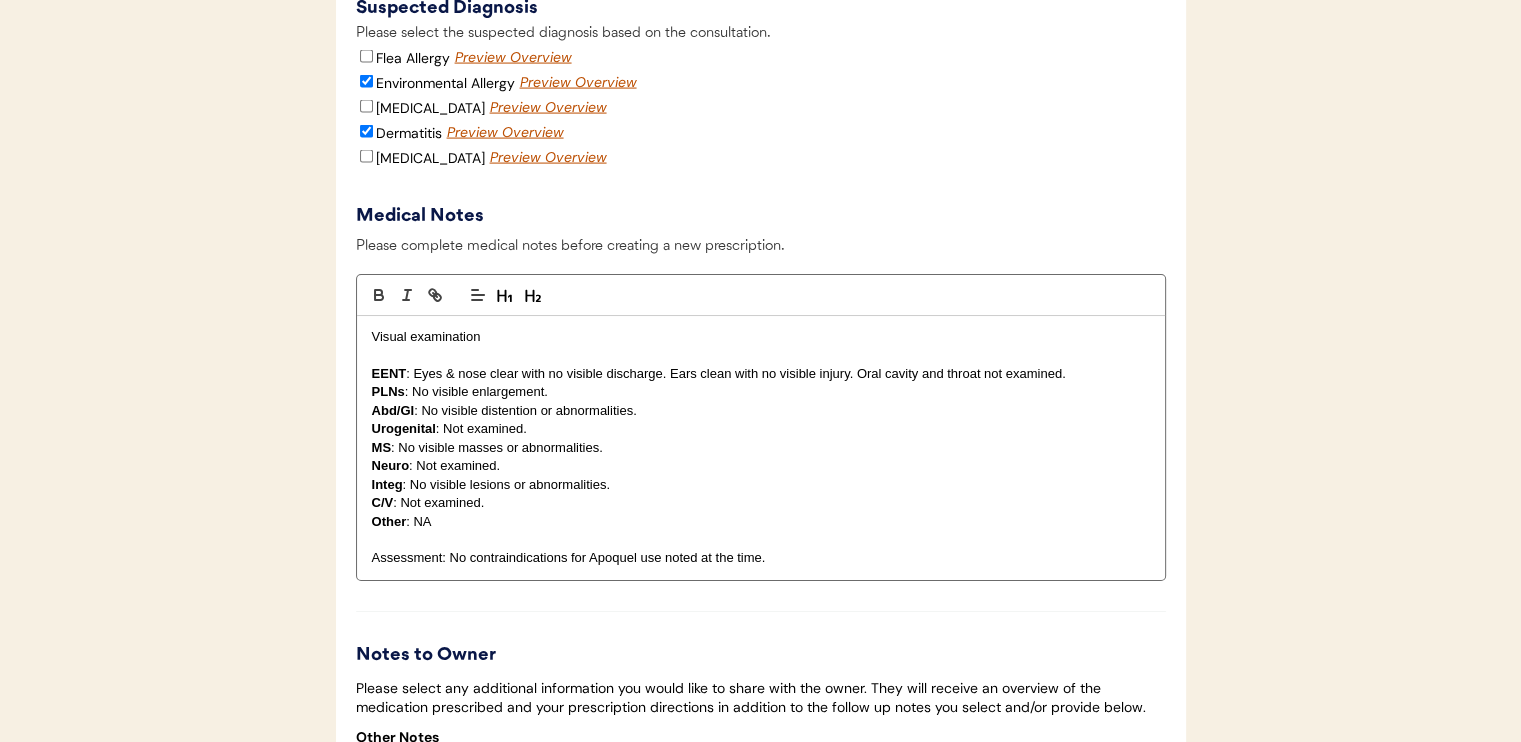scroll, scrollTop: 4300, scrollLeft: 0, axis: vertical 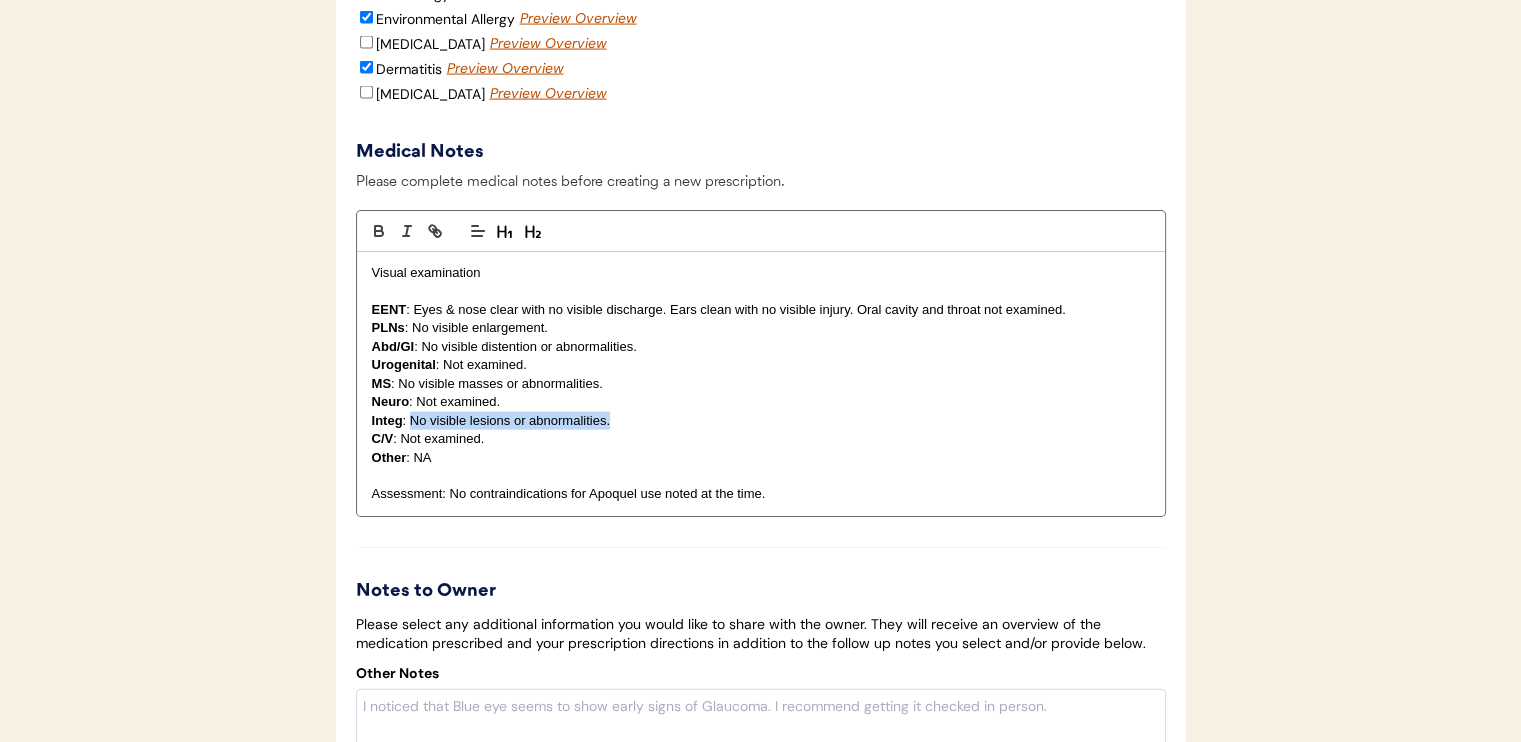 drag, startPoint x: 412, startPoint y: 444, endPoint x: 612, endPoint y: 446, distance: 200.01 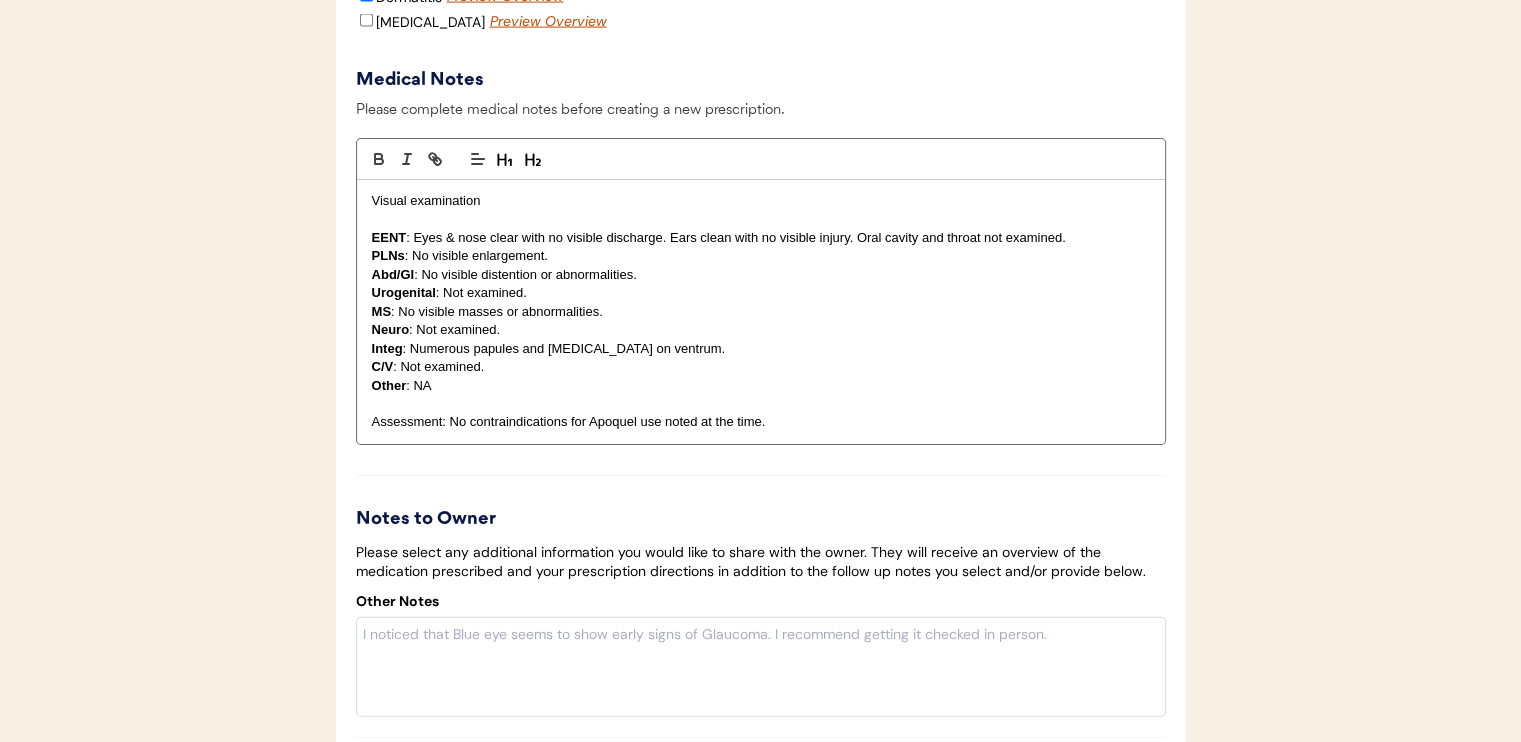 scroll, scrollTop: 4700, scrollLeft: 0, axis: vertical 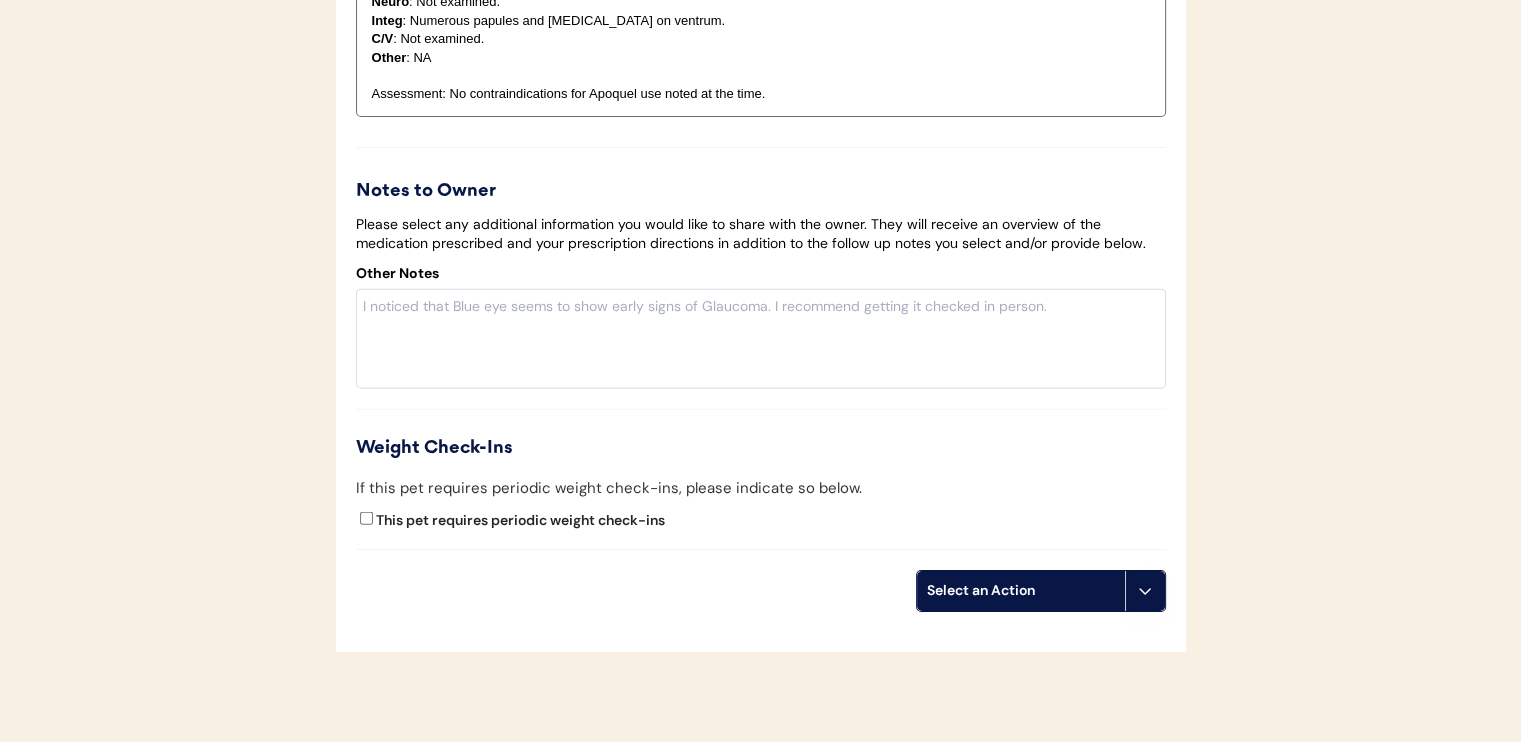 click 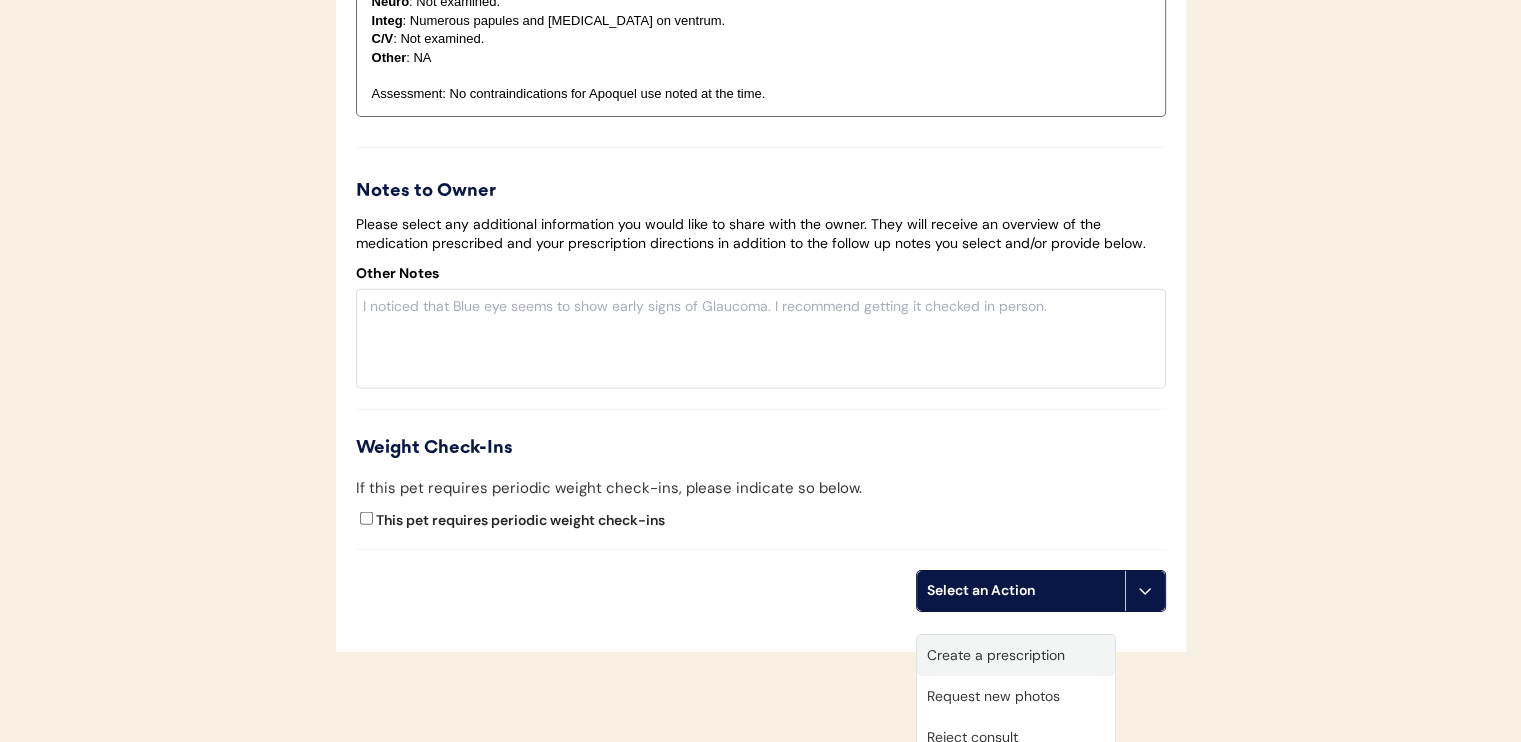 click on "Create a prescription" at bounding box center [1016, 655] 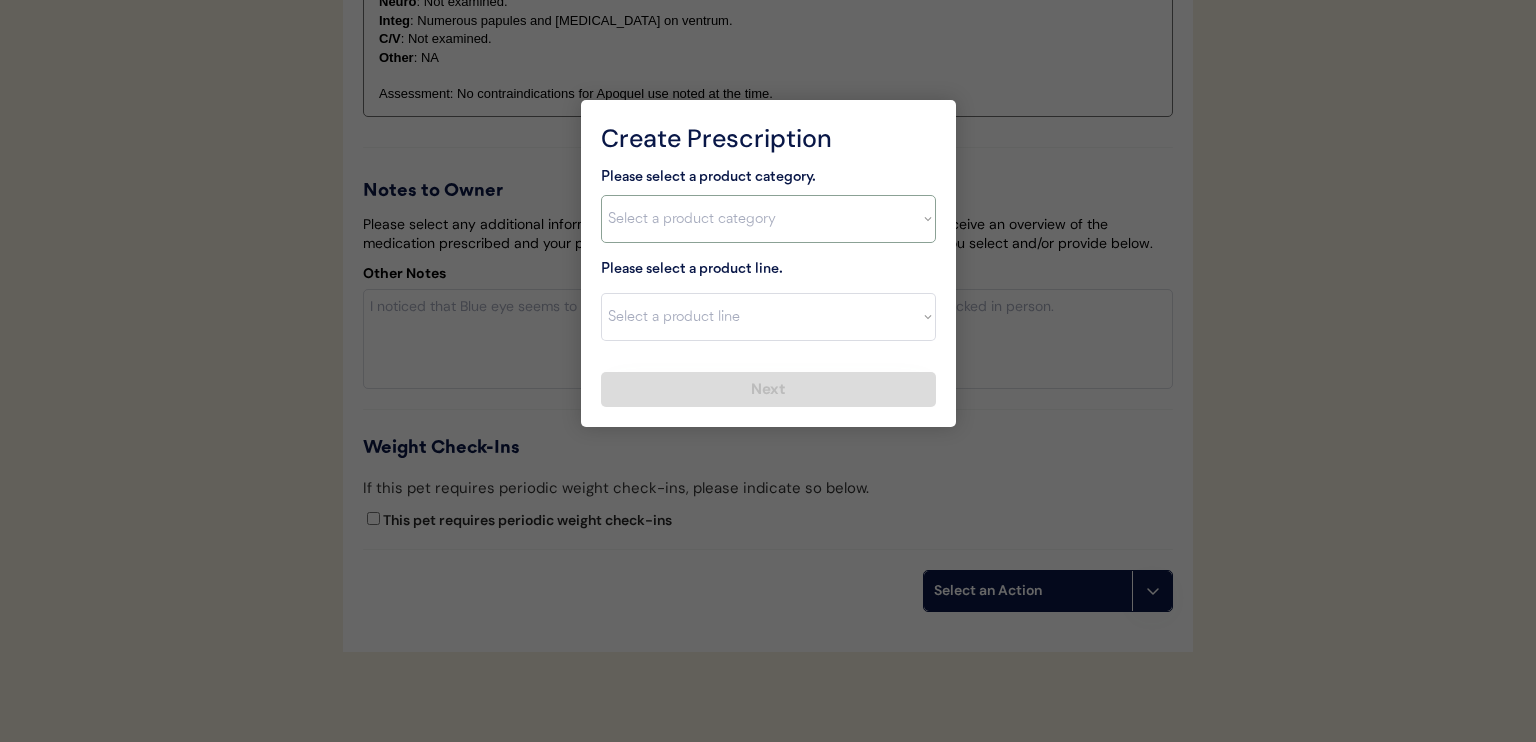 click on "Select a product category Allergies Antibiotics Anxiety Combo Parasite Prevention Flea & Tick Heartworm" at bounding box center (768, 219) 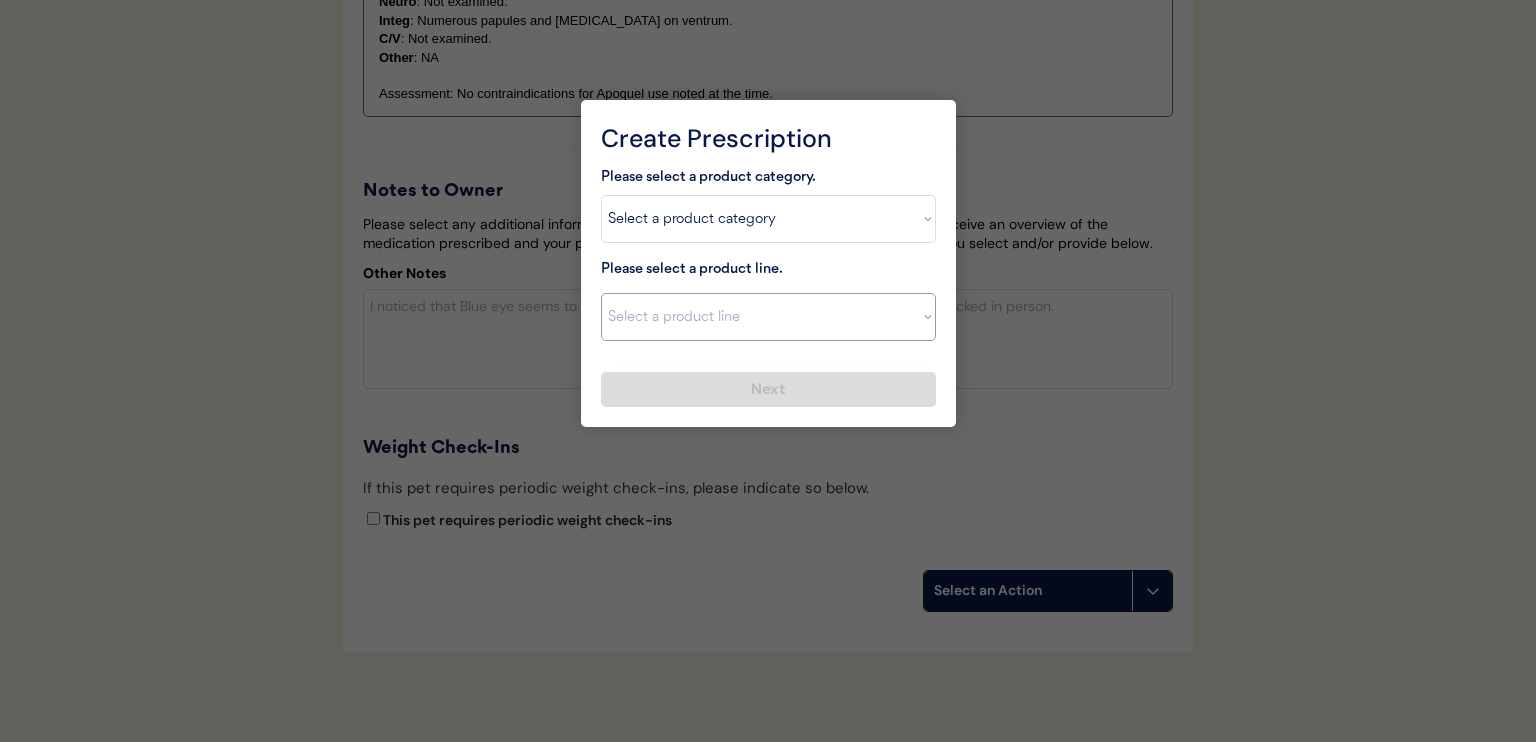 click on "Select a product line" at bounding box center [768, 317] 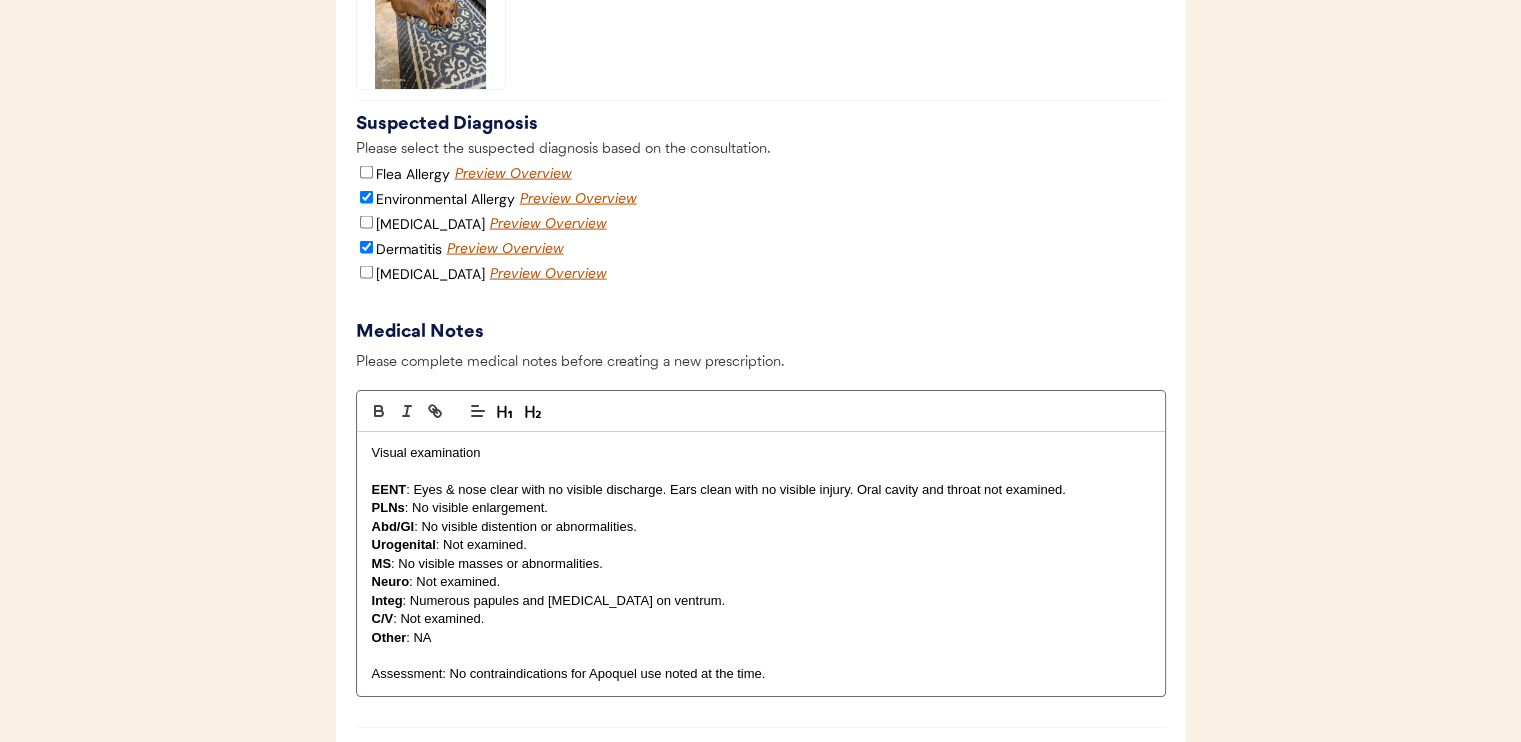 scroll, scrollTop: 4700, scrollLeft: 0, axis: vertical 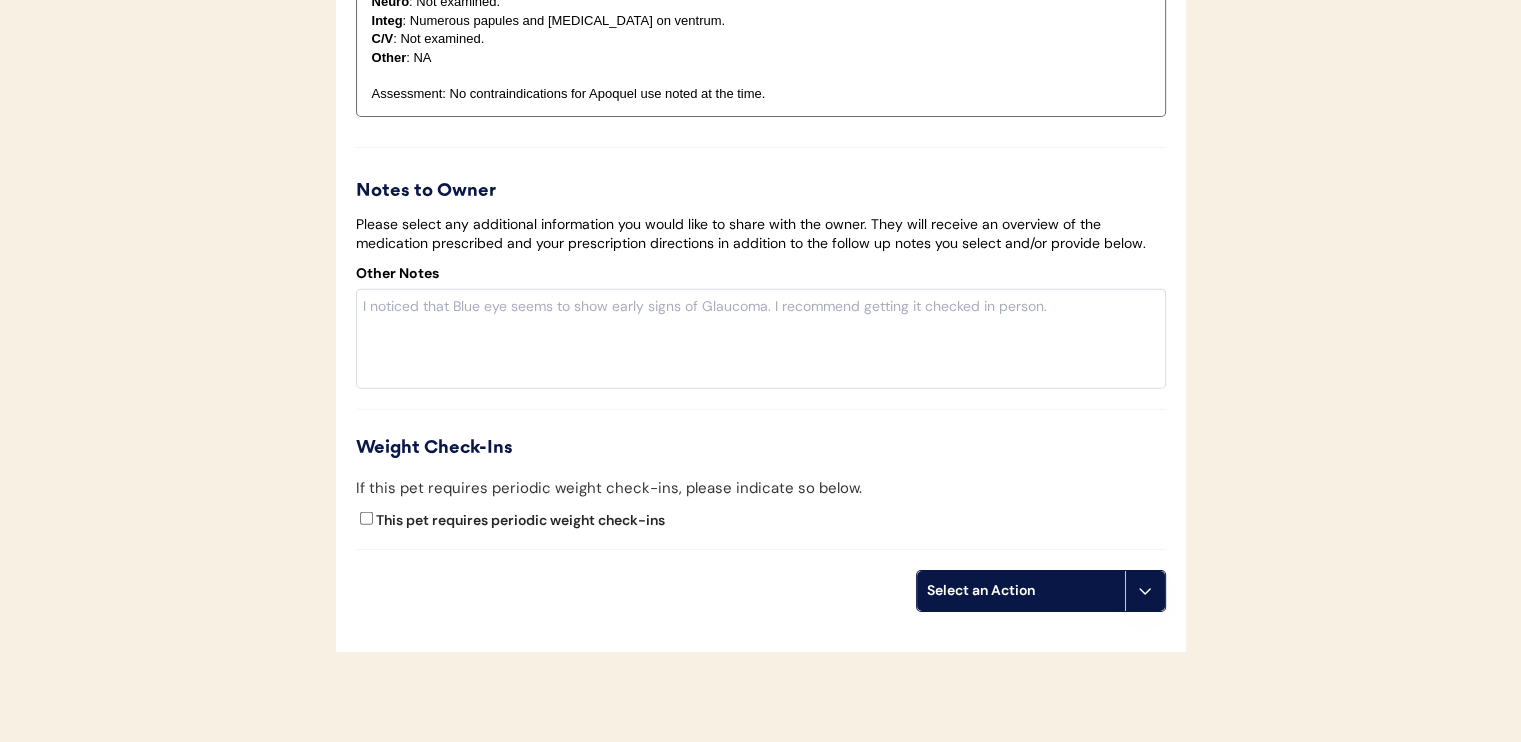 click on "Select an Action" at bounding box center (1021, 591) 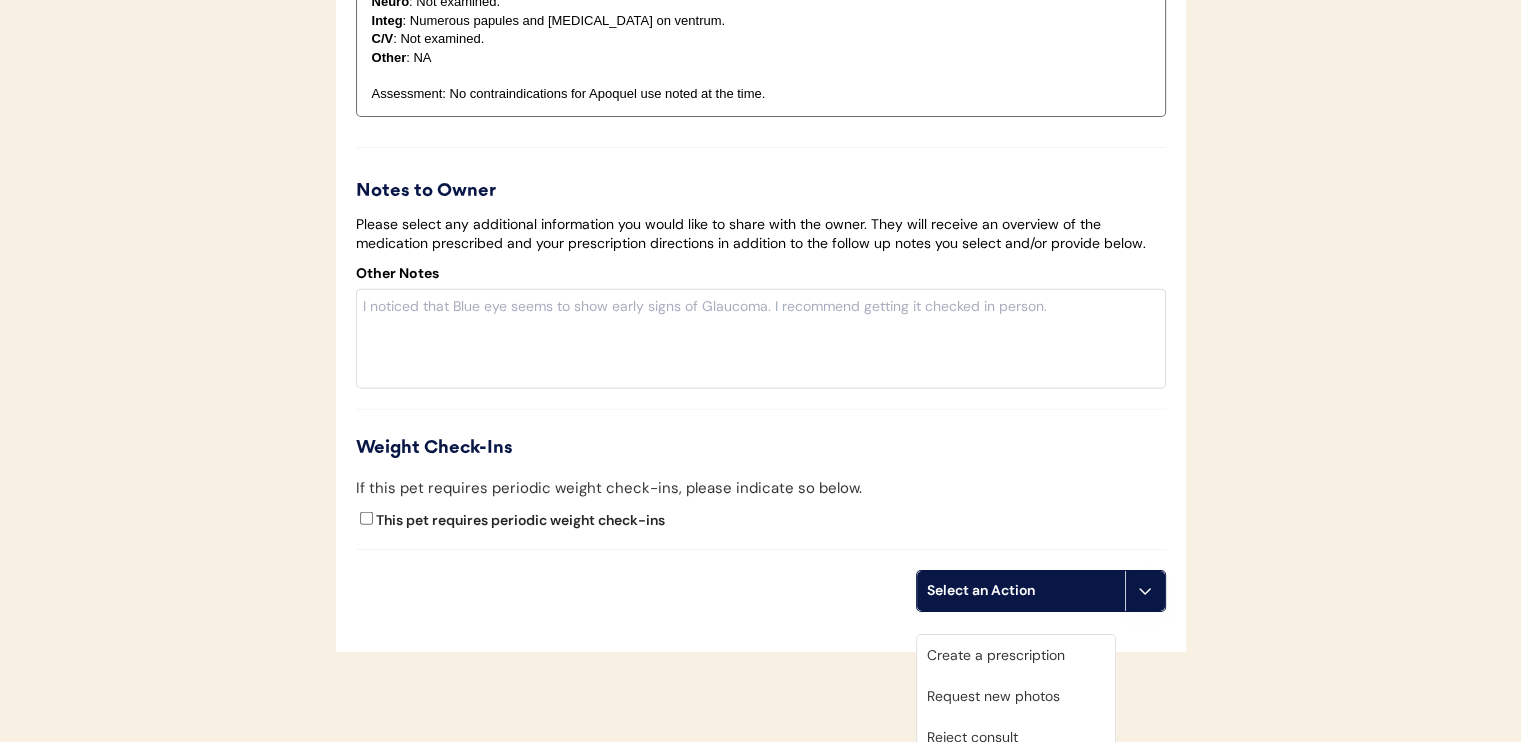 click on "Create a prescription" at bounding box center [1016, 655] 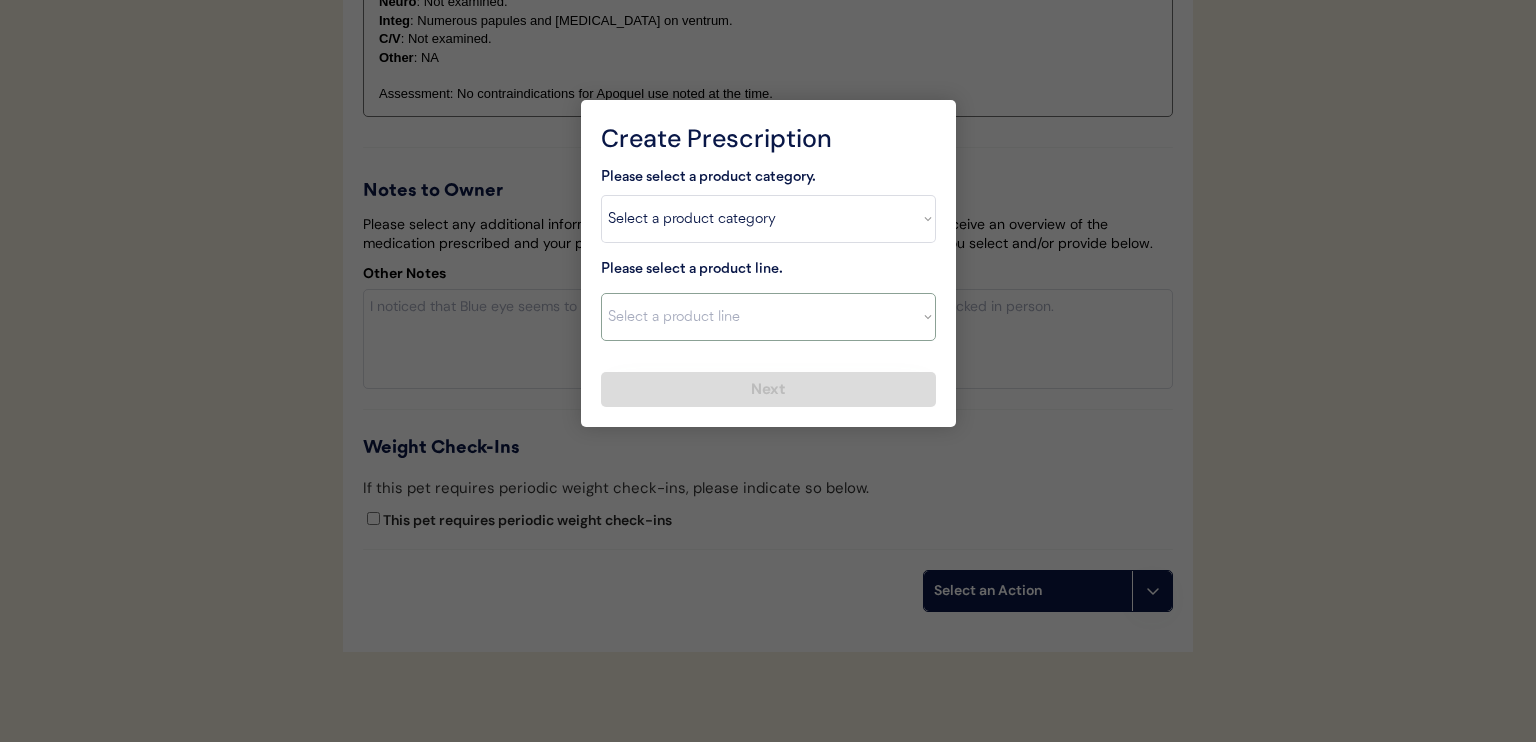 click on "Select a product line Apoquel Chewable Tablet Apoquel Tablet Cyclosporine DermaBenSs Shampoo Hydroxyzine Mal-A-Ket Shampoo Mal-A-Ket Wipes Malaseb Shampoo MiconaHex+Triz Mousse MiconaHex+Triz Wipes Prednisone Temaril-P" at bounding box center (768, 317) 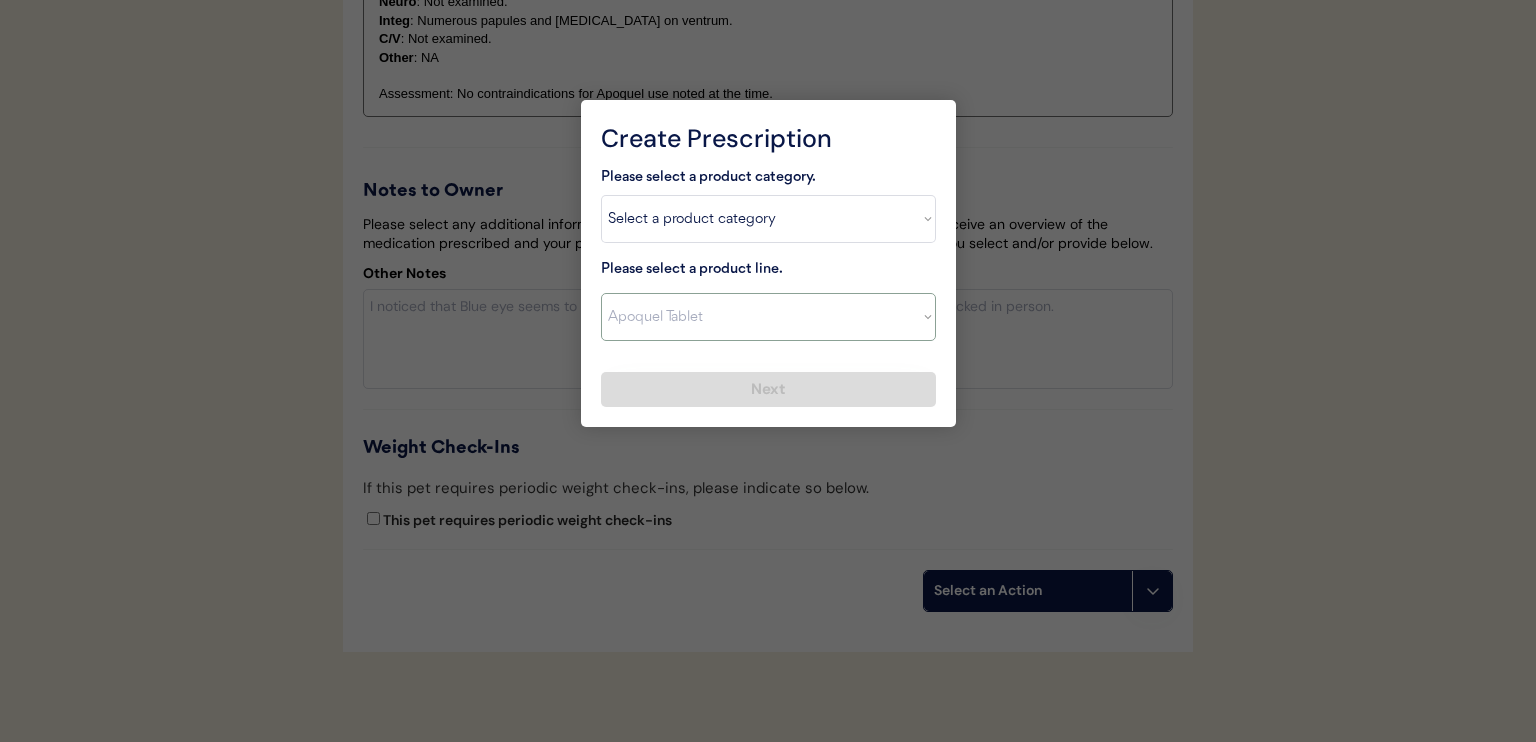 click on "Select a product line Apoquel Chewable Tablet Apoquel Tablet Cyclosporine DermaBenSs Shampoo Hydroxyzine Mal-A-Ket Shampoo Mal-A-Ket Wipes Malaseb Shampoo MiconaHex+Triz Mousse MiconaHex+Triz Wipes Prednisone Temaril-P" at bounding box center [768, 317] 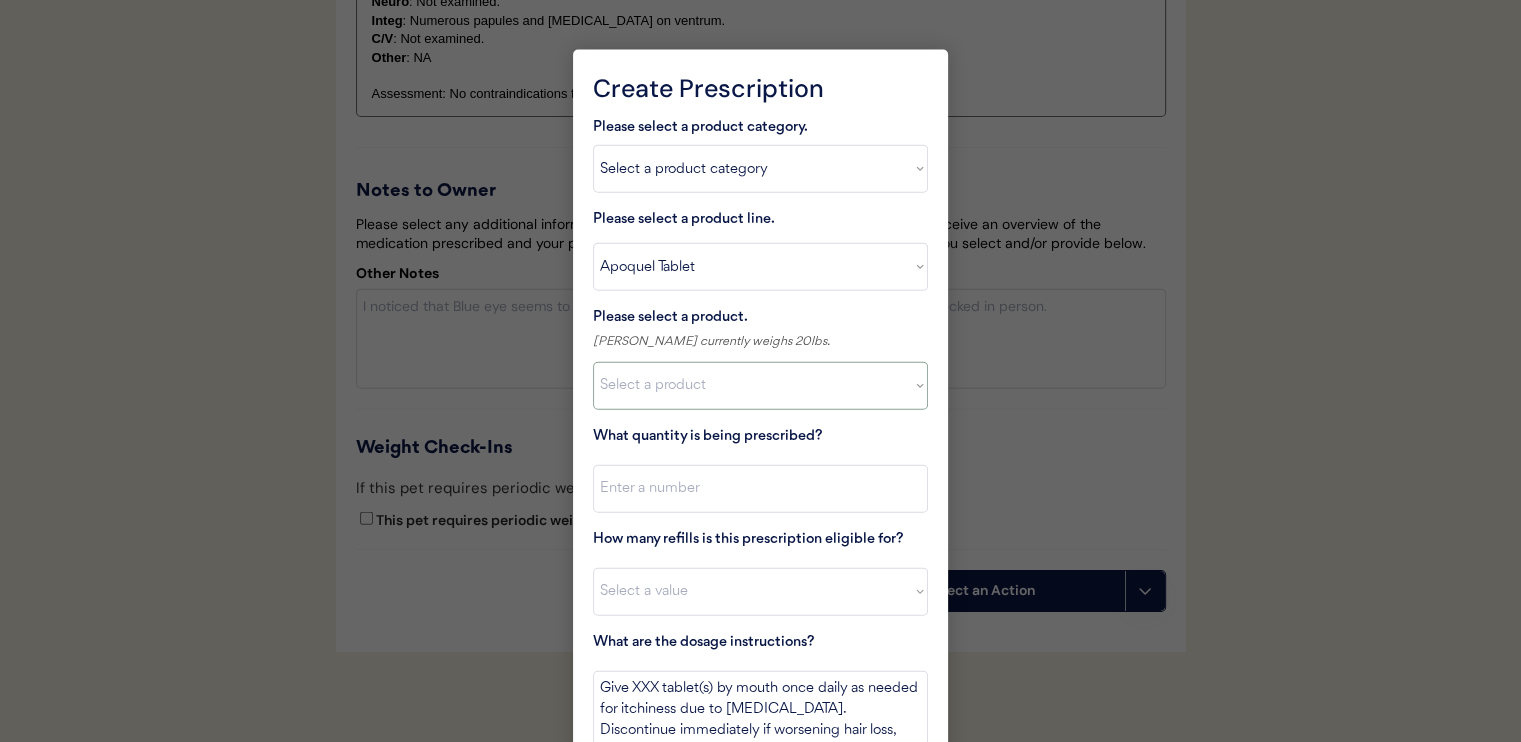 click on "Select a product Apoquel Tablet (16 mg) Apoquel Tablet (3.6 mg) Apoquel Tablet (5.4 mg)" at bounding box center [760, 386] 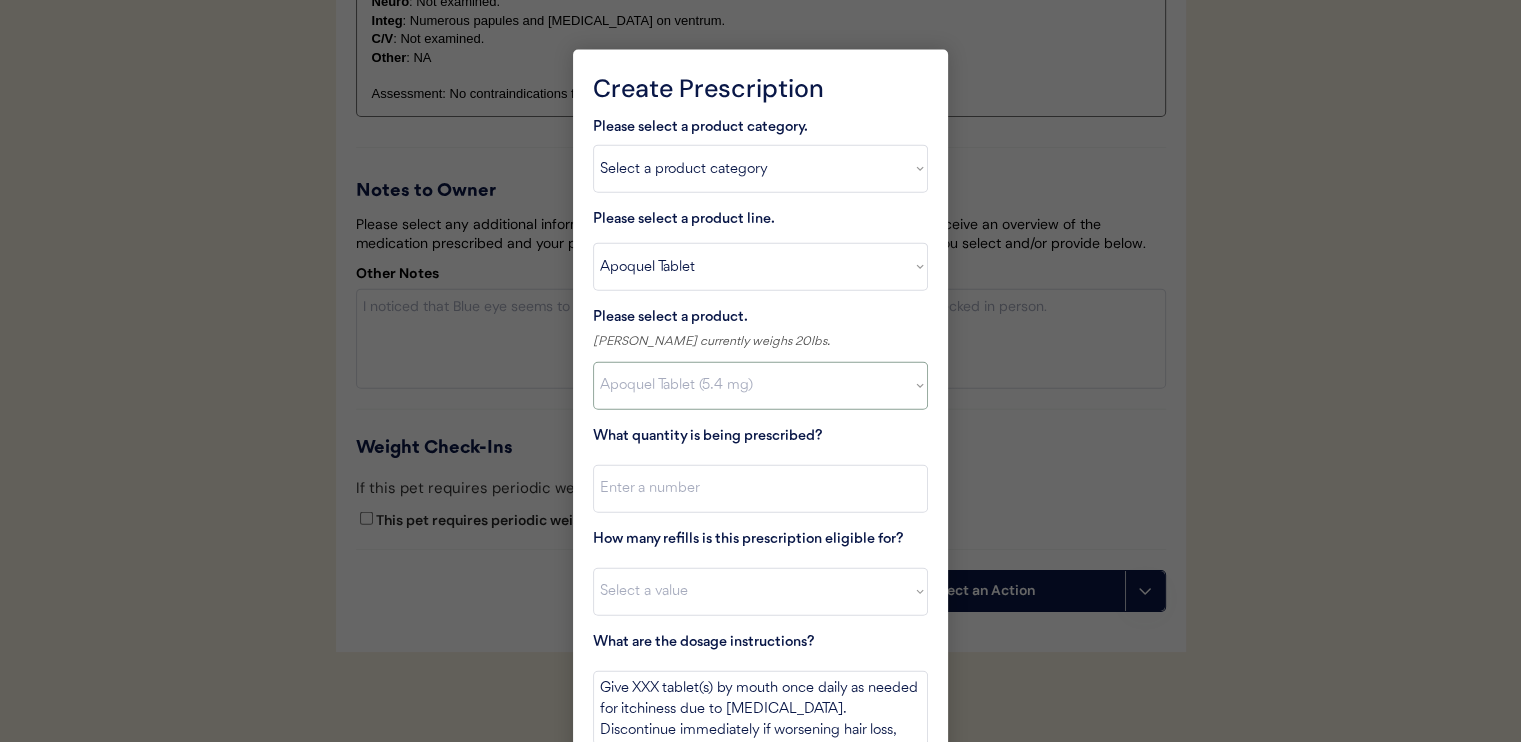 click on "Select a product Apoquel Tablet (16 mg) Apoquel Tablet (3.6 mg) Apoquel Tablet (5.4 mg)" at bounding box center (760, 386) 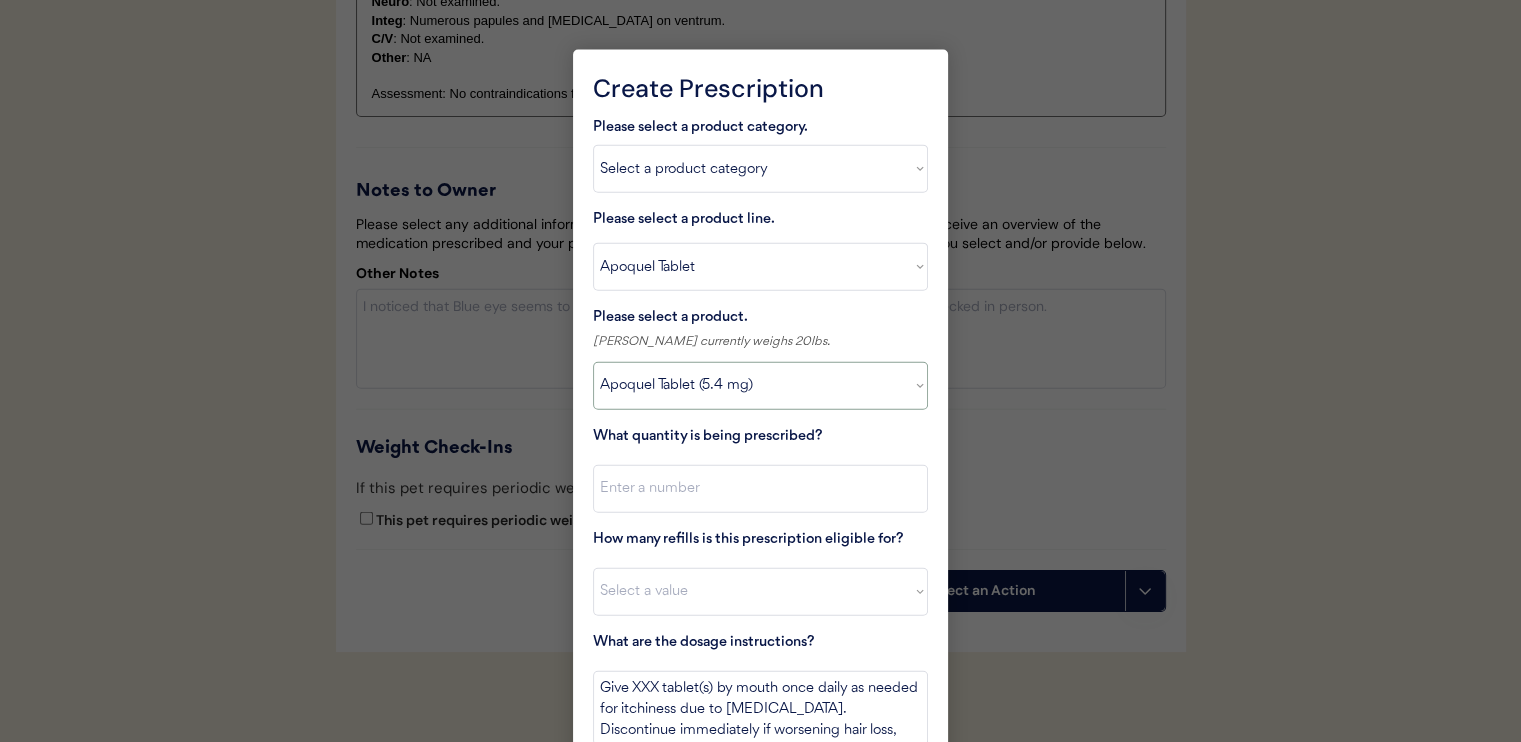 click on "Select a product Apoquel Tablet (16 mg) Apoquel Tablet (3.6 mg) Apoquel Tablet (5.4 mg)" at bounding box center [760, 386] 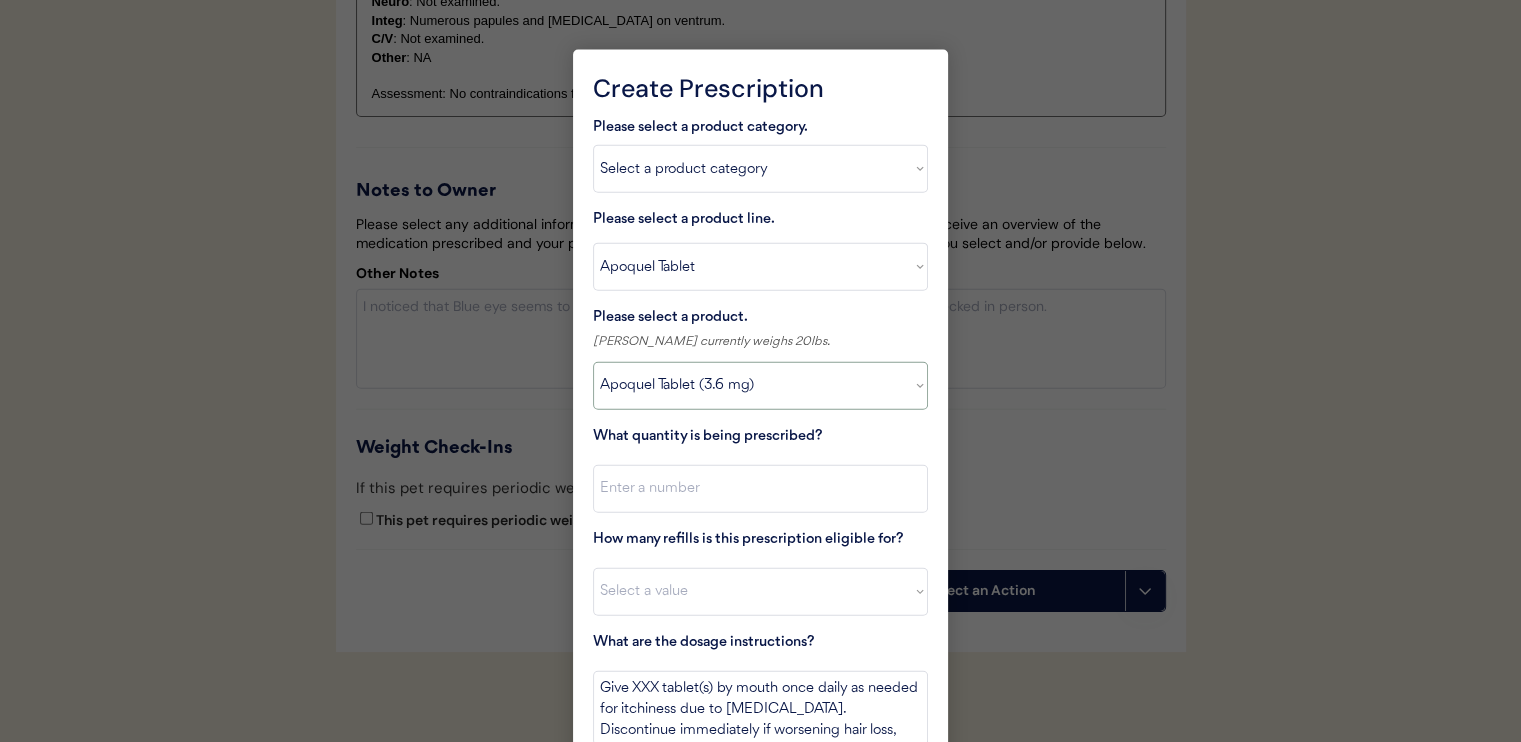 click on "Select a product Apoquel Tablet (16 mg) Apoquel Tablet (3.6 mg) Apoquel Tablet (5.4 mg)" at bounding box center [760, 386] 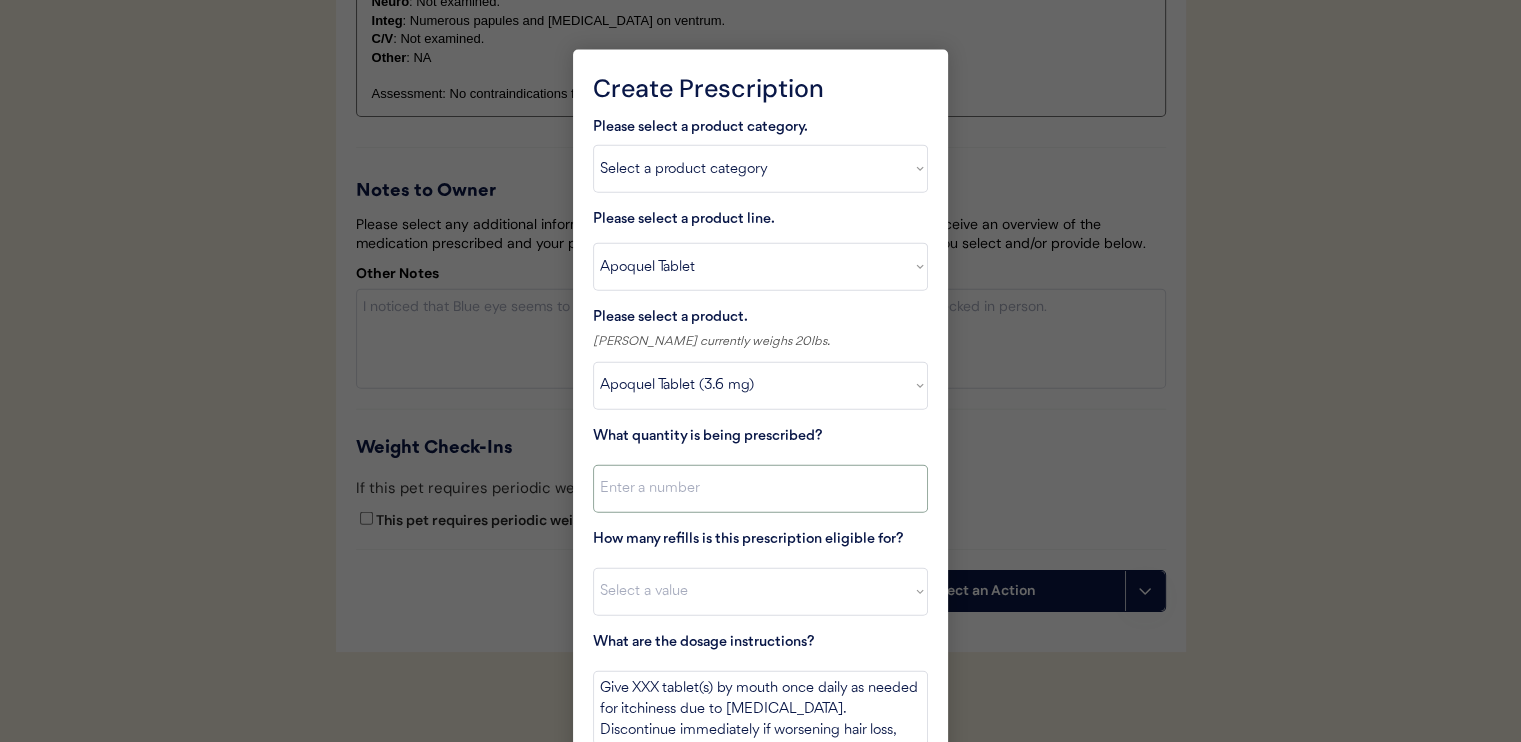 click at bounding box center (760, 489) 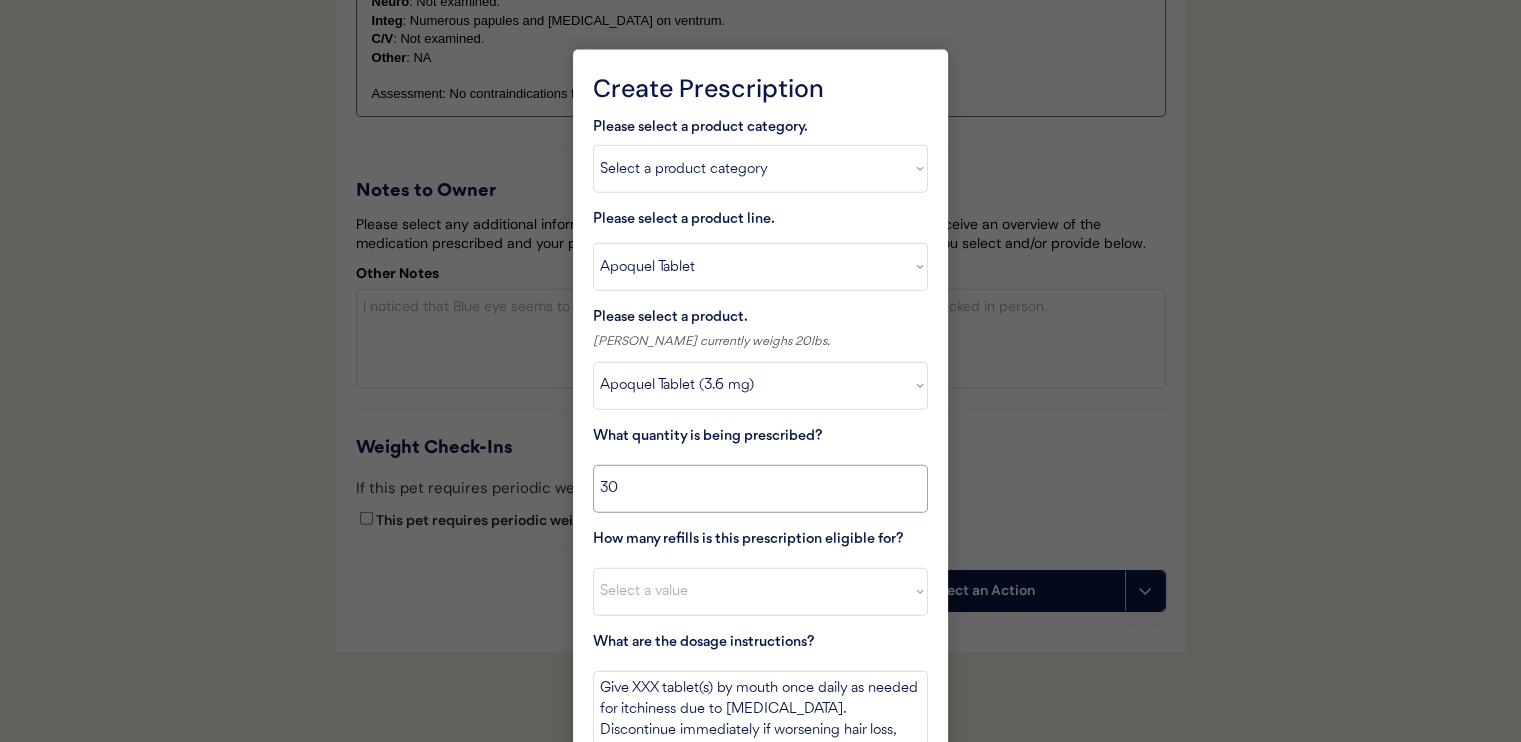 type on "30" 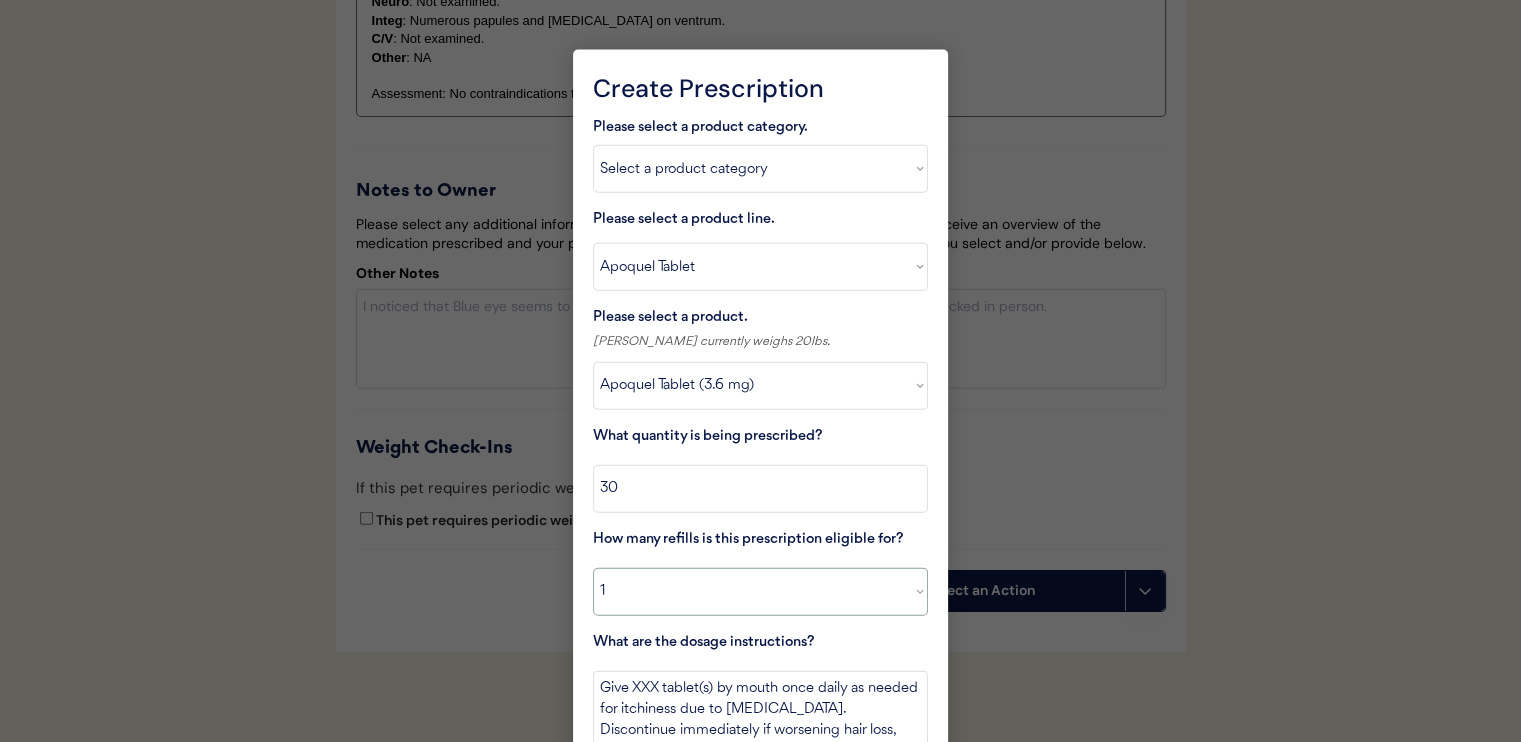 click on "Select a value 0 1 2 3 4 5 6 7 8 10 11" at bounding box center [760, 592] 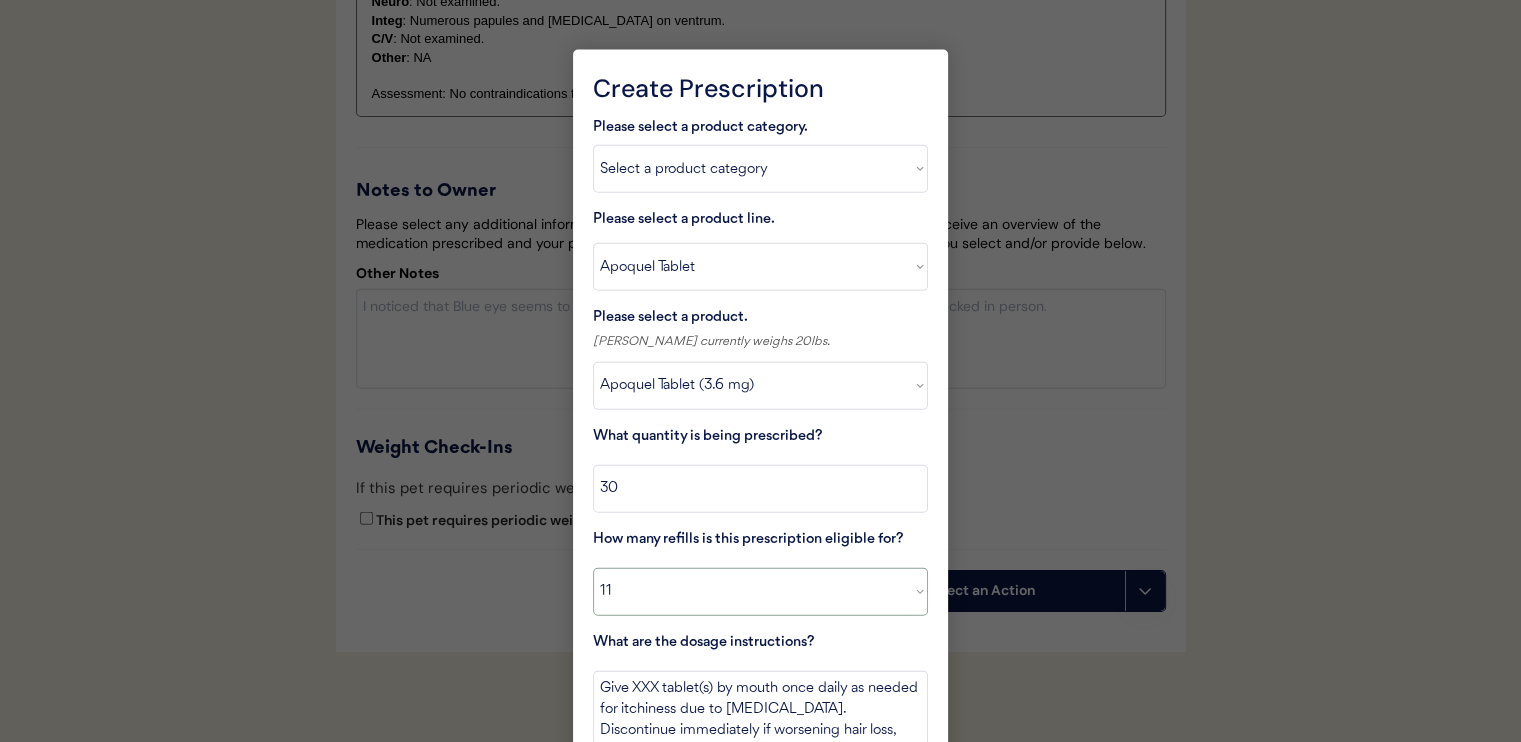 click on "Select a value 0 1 2 3 4 5 6 7 8 10 11" at bounding box center [760, 592] 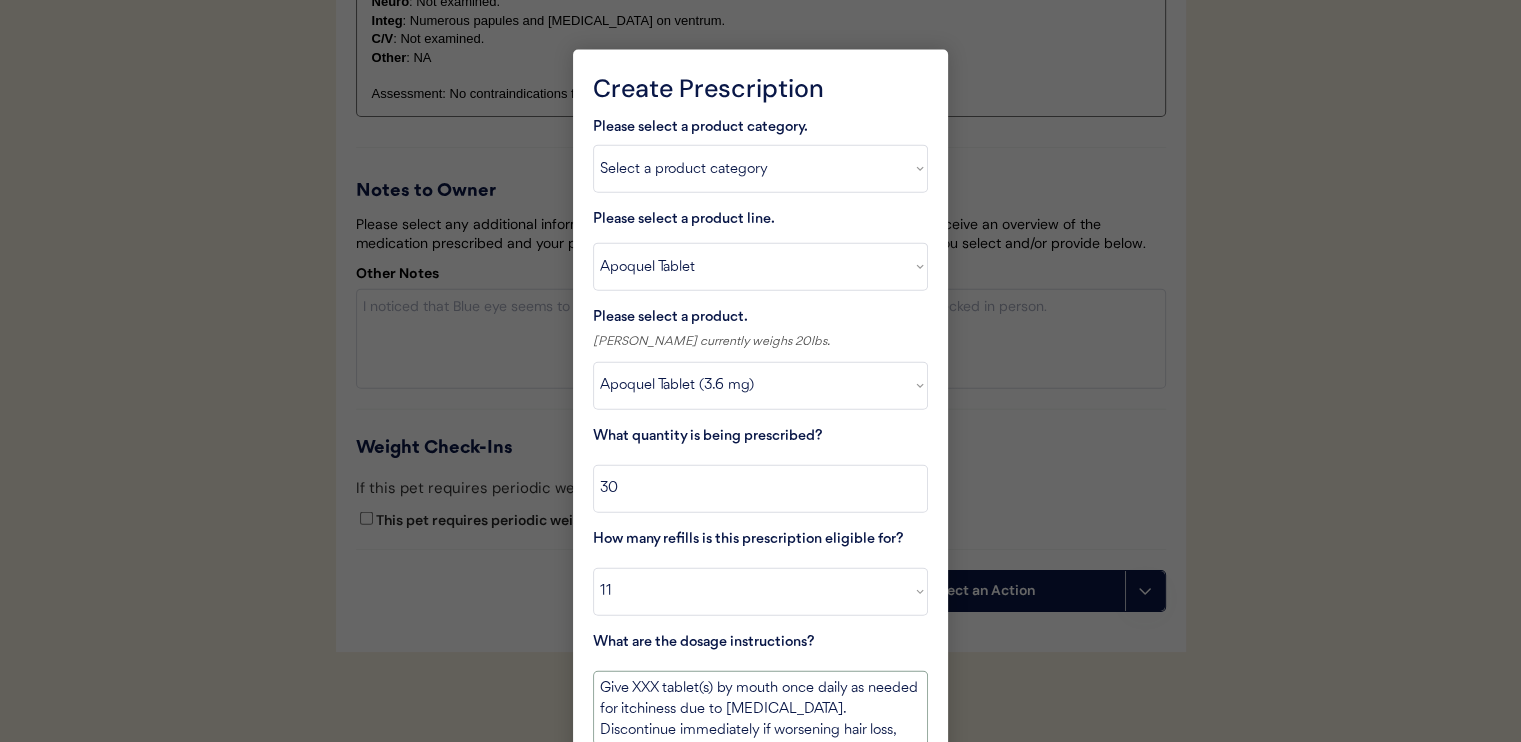 click on "Give XXX tablet(s) by mouth once daily as needed for itchiness due to allergies. Discontinue immediately if worsening hair loss, rash, or numerous small lumps appear." at bounding box center (760, 708) 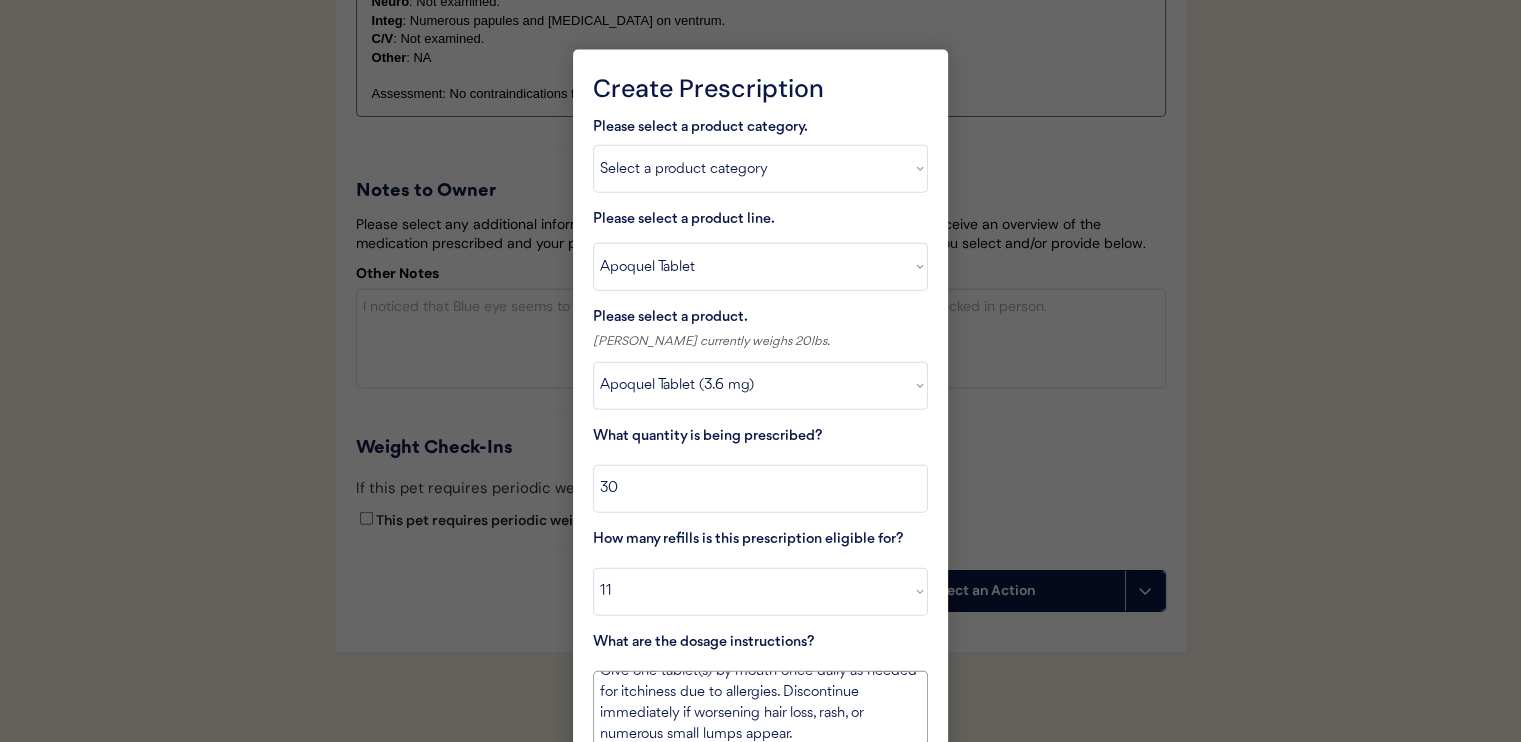 scroll, scrollTop: 22, scrollLeft: 0, axis: vertical 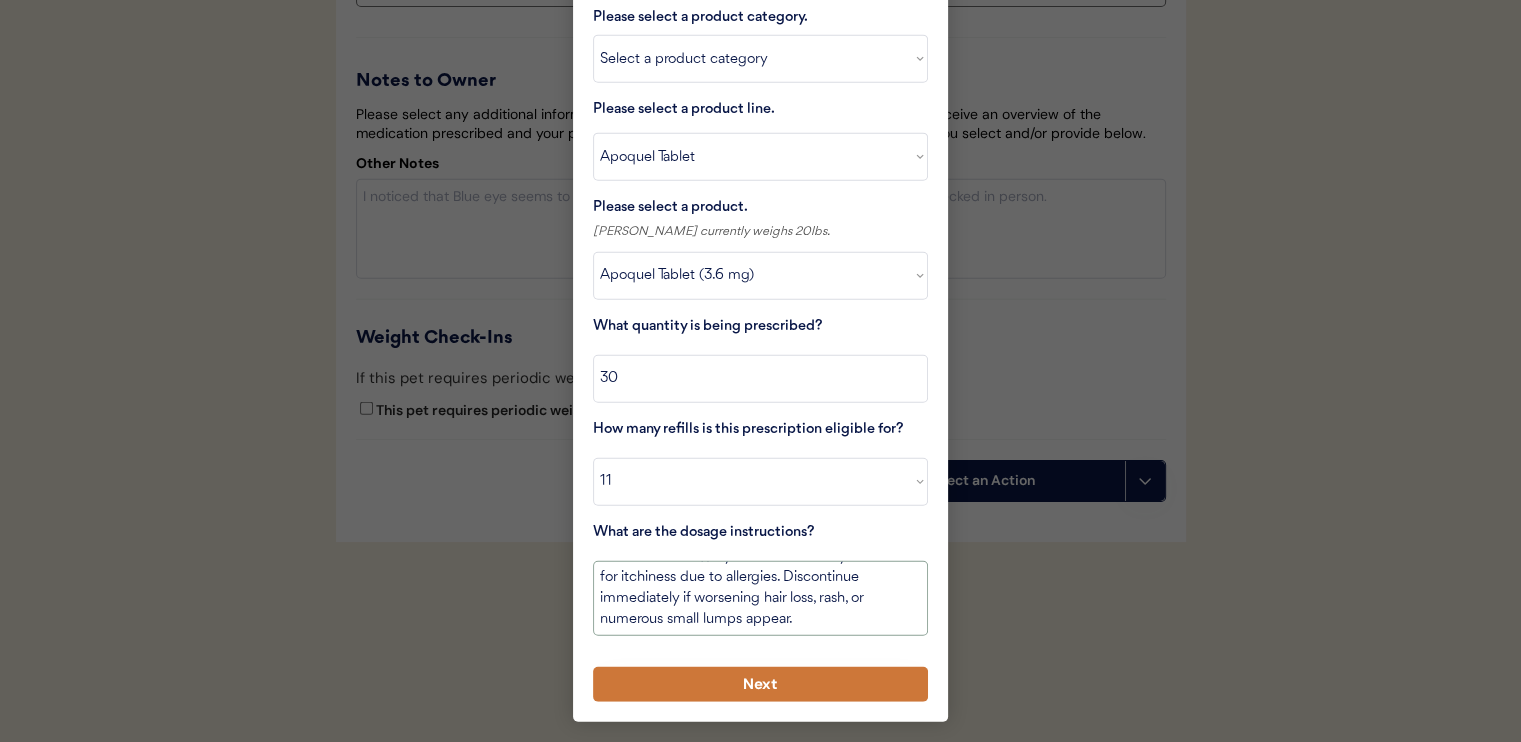type on "Give one tablet(s) by mouth once daily as needed for itchiness due to allergies. Discontinue immediately if worsening hair loss, rash, or numerous small lumps appear." 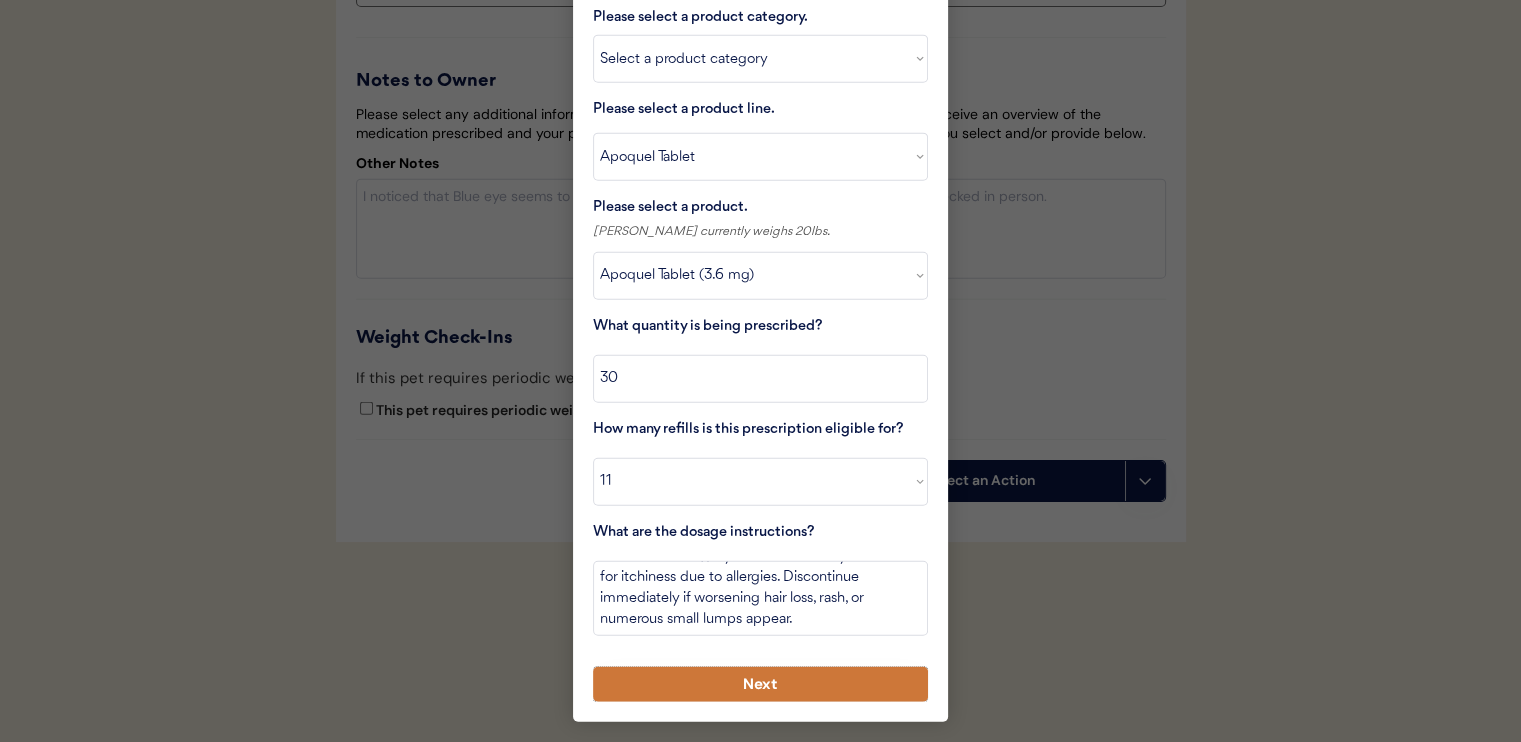 click on "Next" at bounding box center (760, 684) 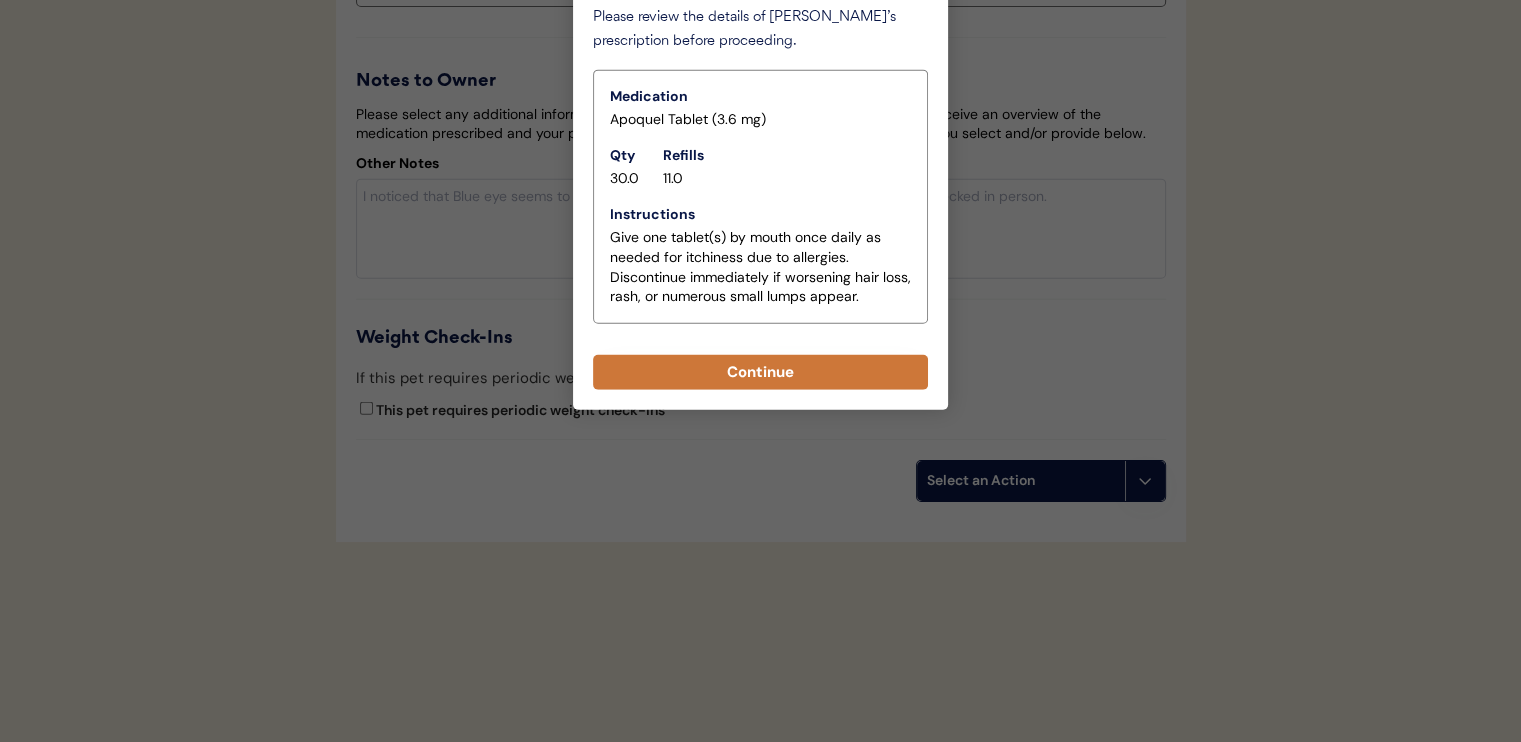 click on "Continue" at bounding box center (760, 372) 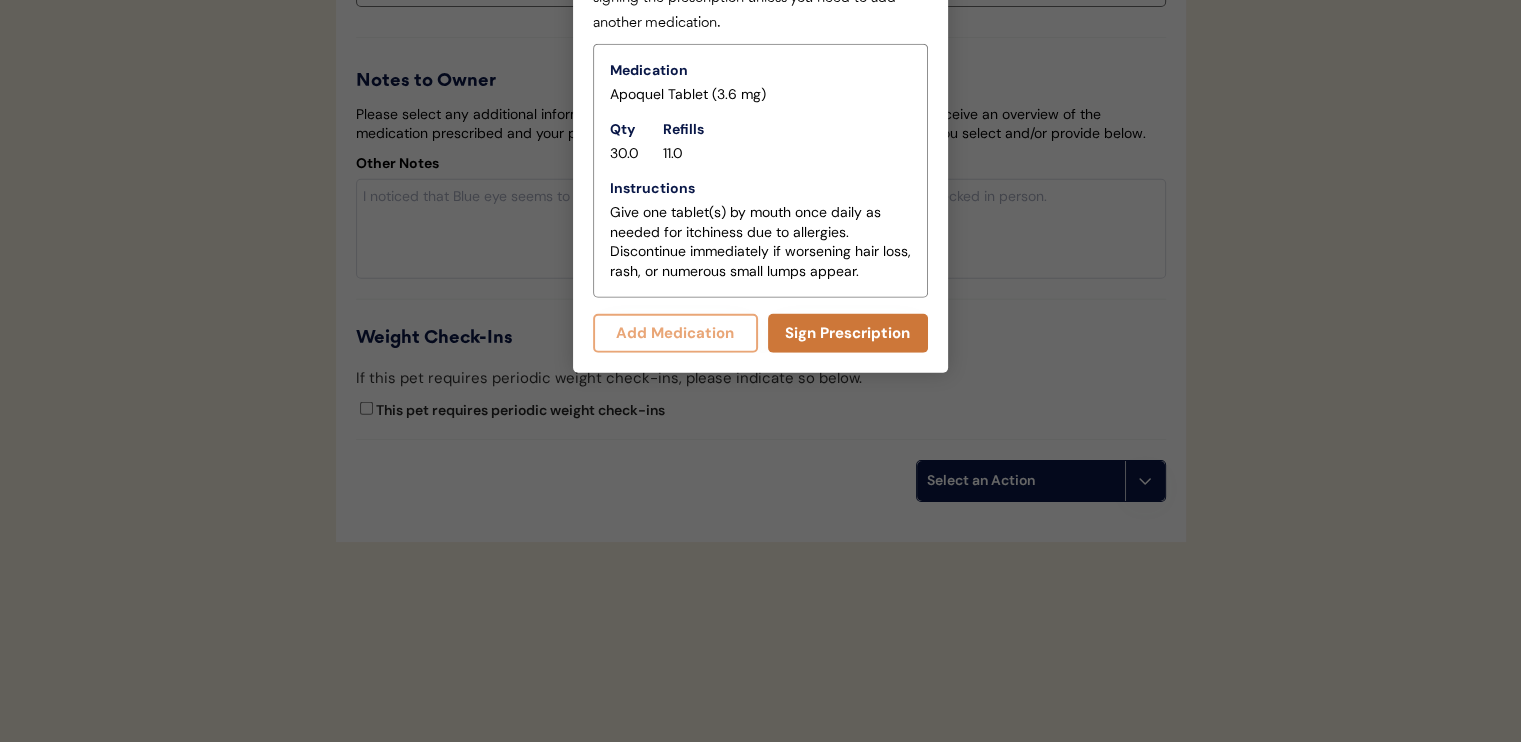 click on "Sign Prescription" at bounding box center [848, 333] 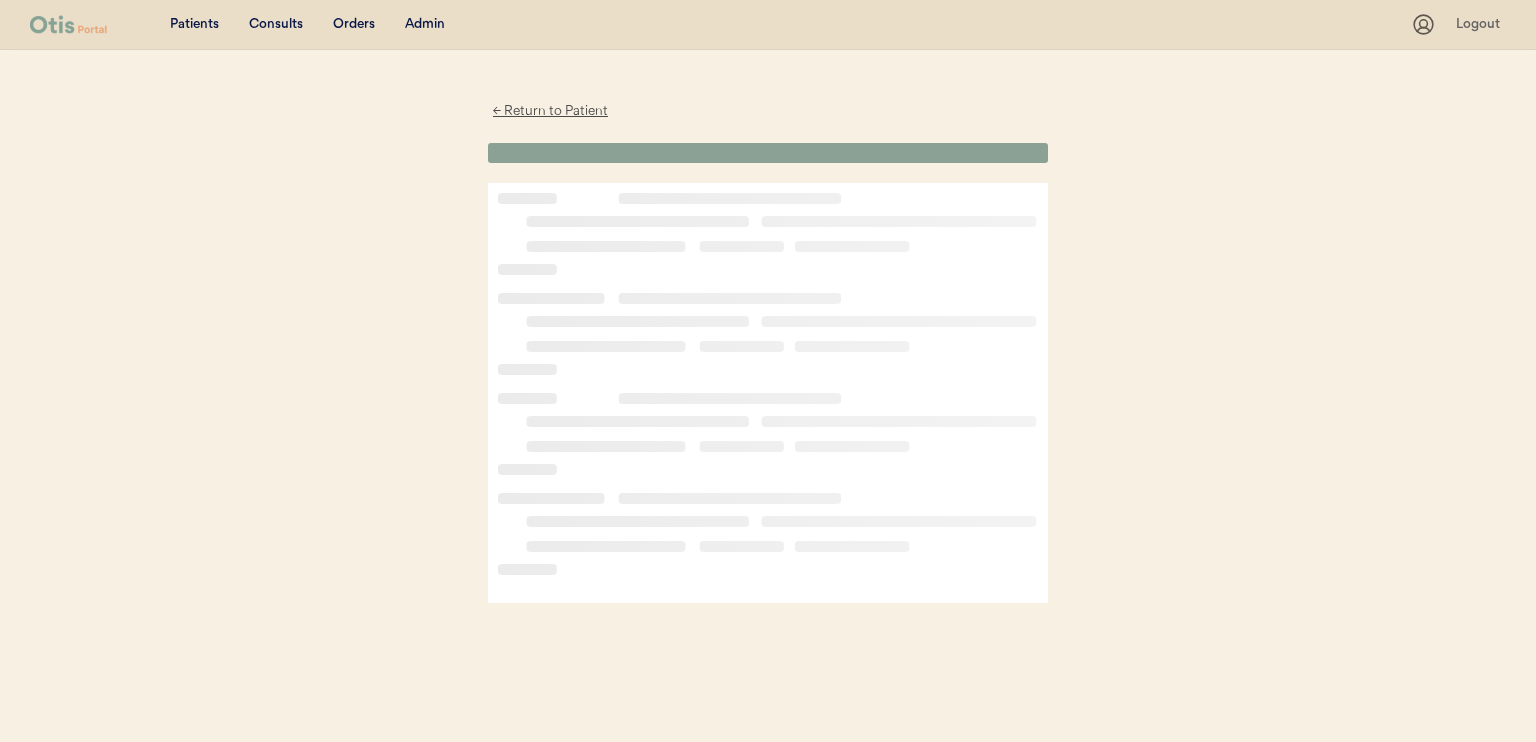 scroll, scrollTop: 0, scrollLeft: 0, axis: both 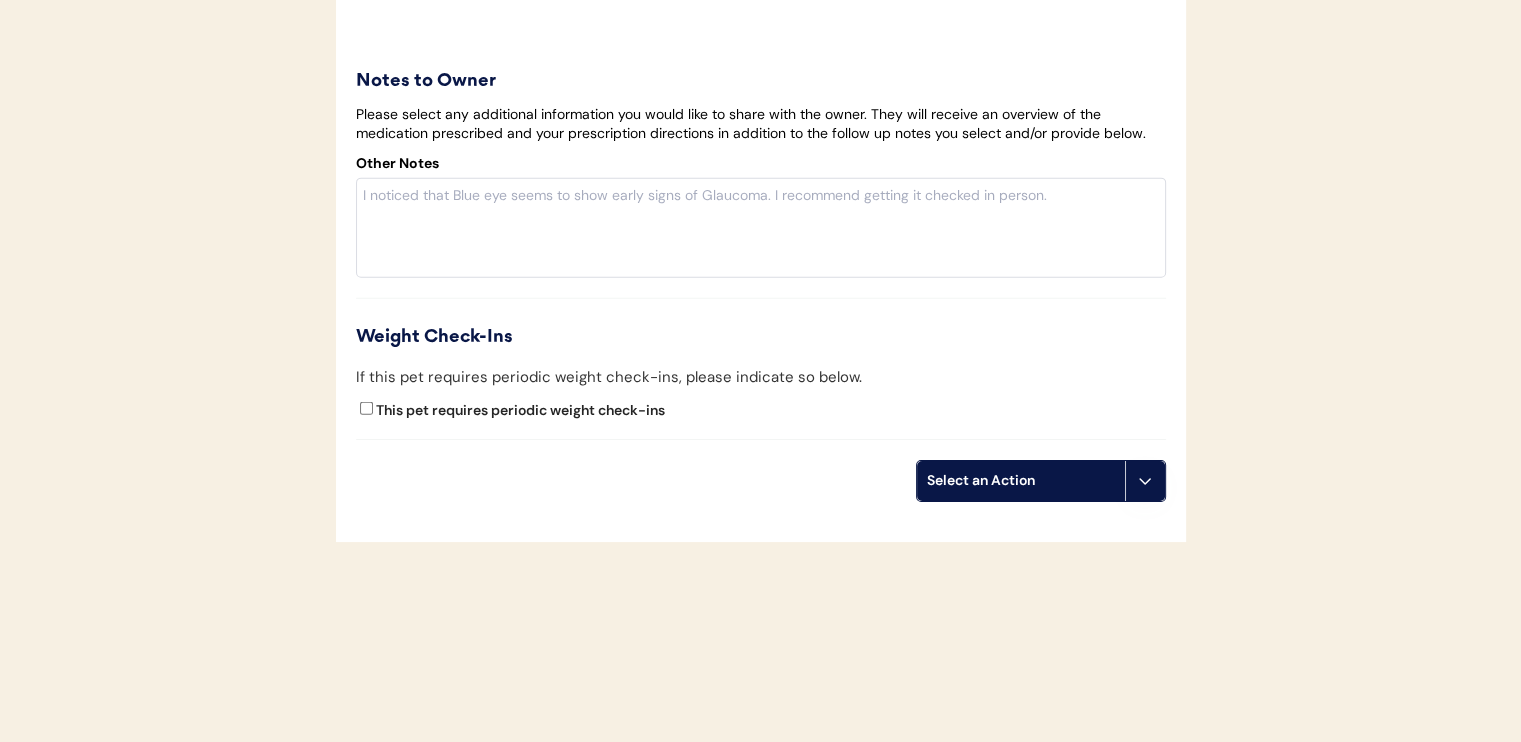 click on "Select an Action" at bounding box center (1021, 481) 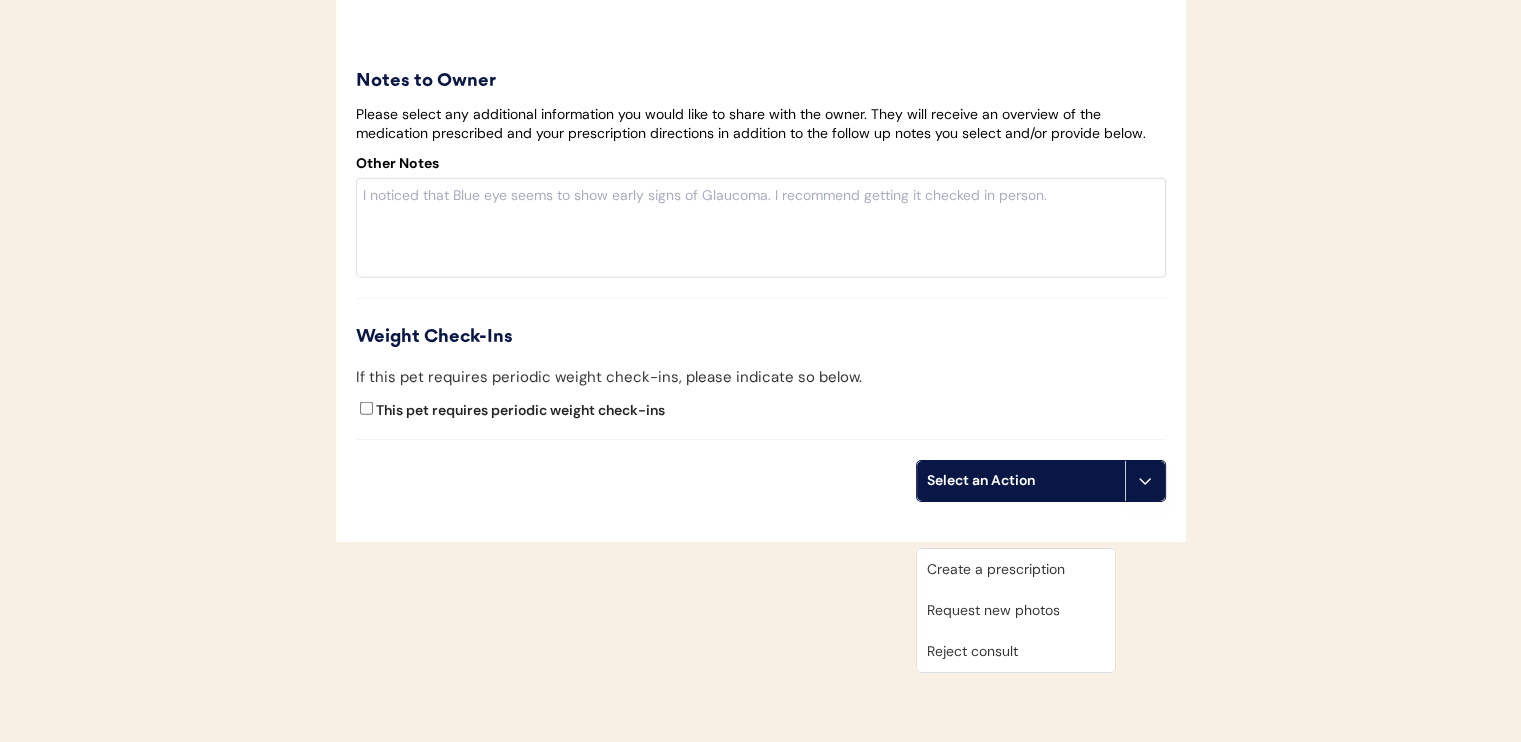 click on "Create a prescription" at bounding box center (1016, 569) 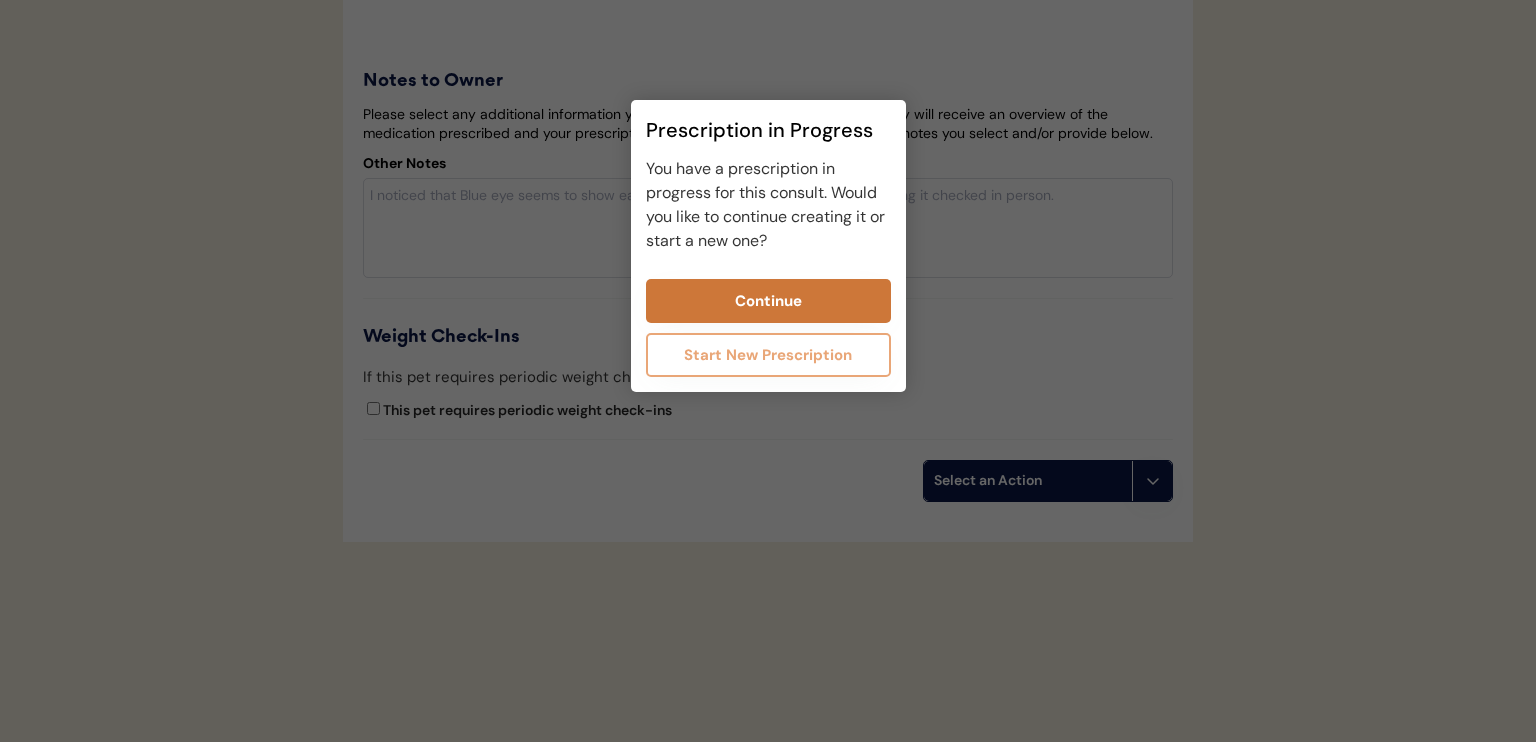 click on "Continue" at bounding box center [768, 301] 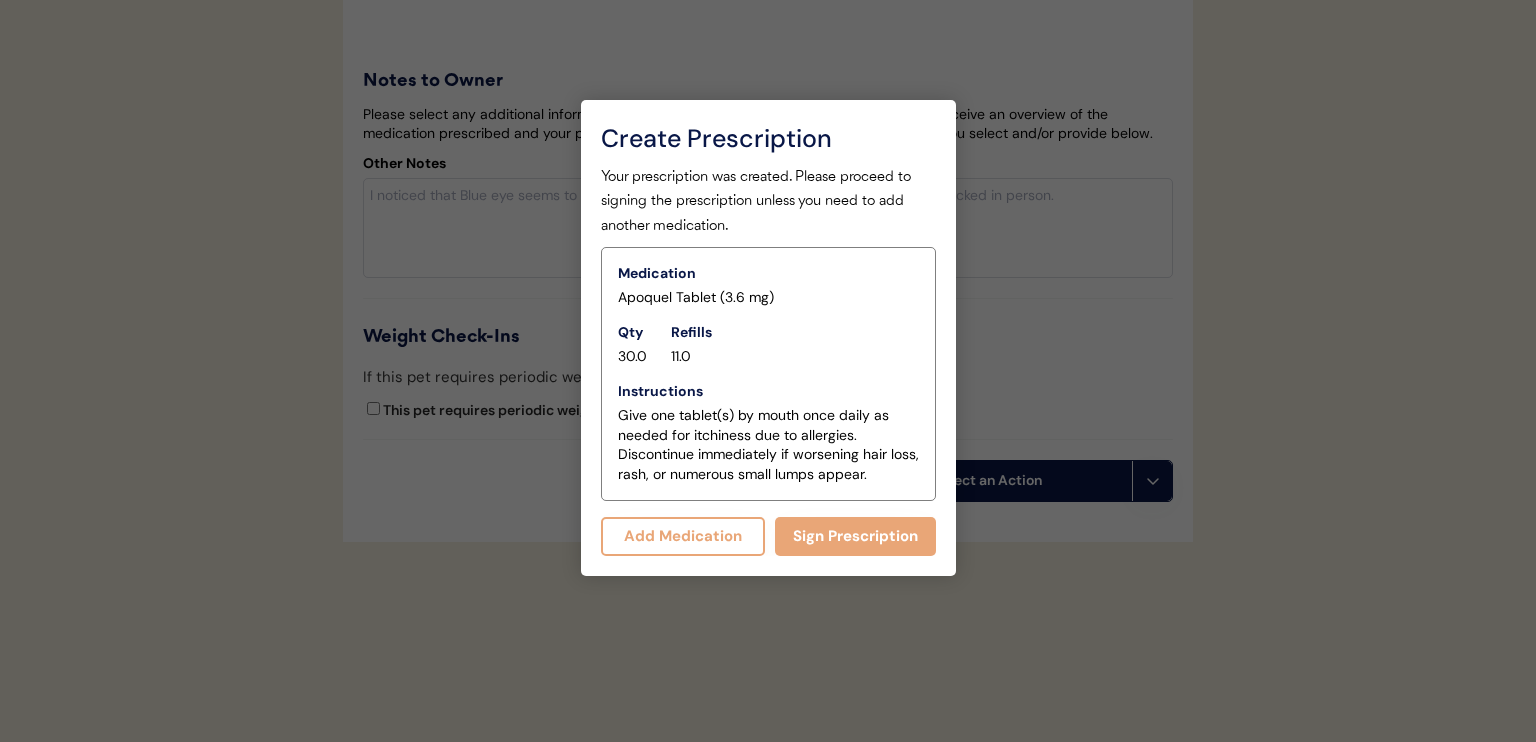 click on "Add Medication" at bounding box center [683, 536] 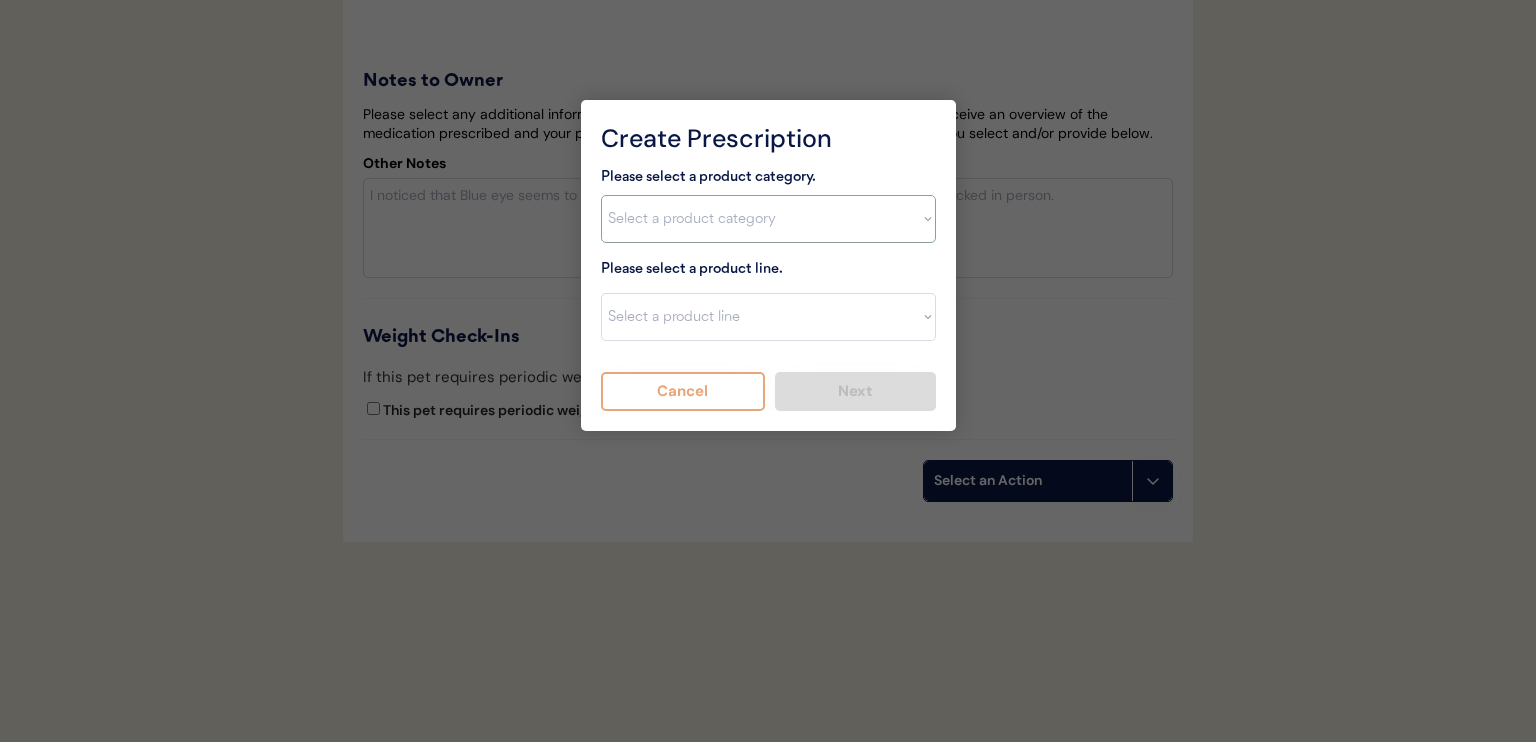 click on "Select a product category Allergies Antibiotics Anxiety Combo Parasite Prevention Flea & Tick Heartworm" at bounding box center [768, 219] 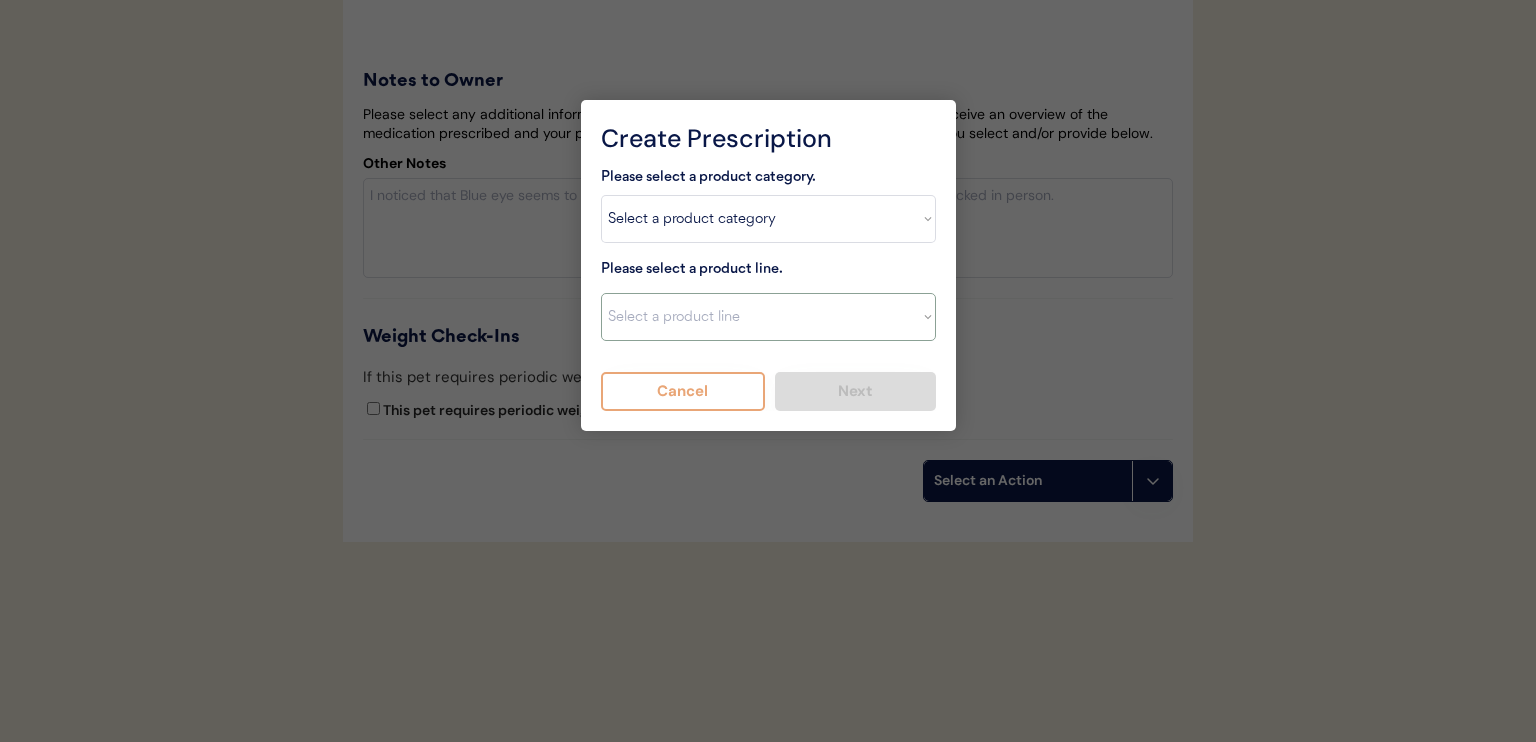 click on "Select a product line Advantage Multi for Dogs Credelio Quattro NexGard Plus NexGard Plus (3 Month) NexGard Plus (6 Month) Revolution for Dogs Sentinel Spectrum (3 Month) Simparica Trio Simparica Trio (12 Month) Simparica Trio (3 Month) Simparica Trio (6 Month) Trifexis" at bounding box center [768, 317] 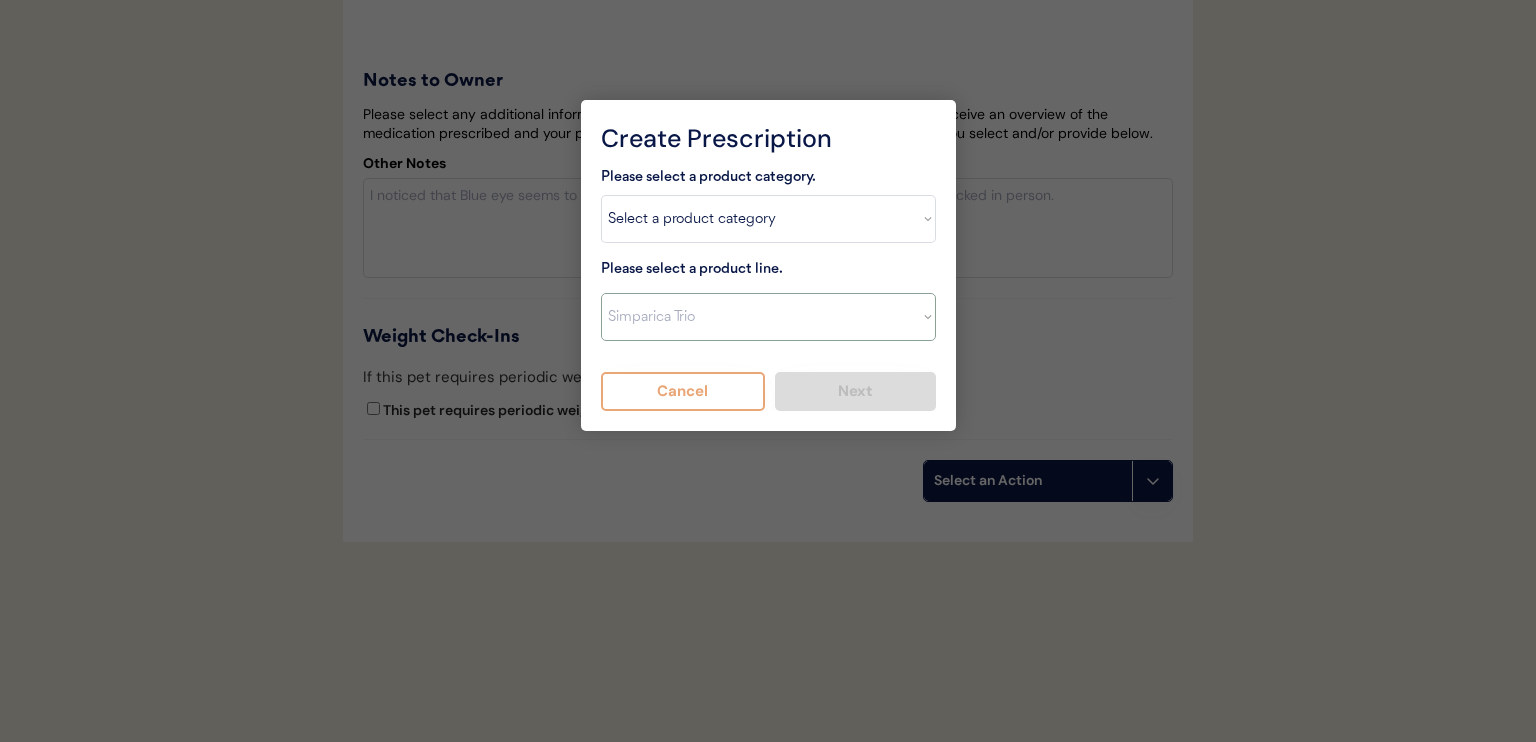 click on "Select a product line Advantage Multi for Dogs Credelio Quattro NexGard Plus NexGard Plus (3 Month) NexGard Plus (6 Month) Revolution for Dogs Sentinel Spectrum (3 Month) Simparica Trio Simparica Trio (12 Month) Simparica Trio (3 Month) Simparica Trio (6 Month) Trifexis" at bounding box center [768, 317] 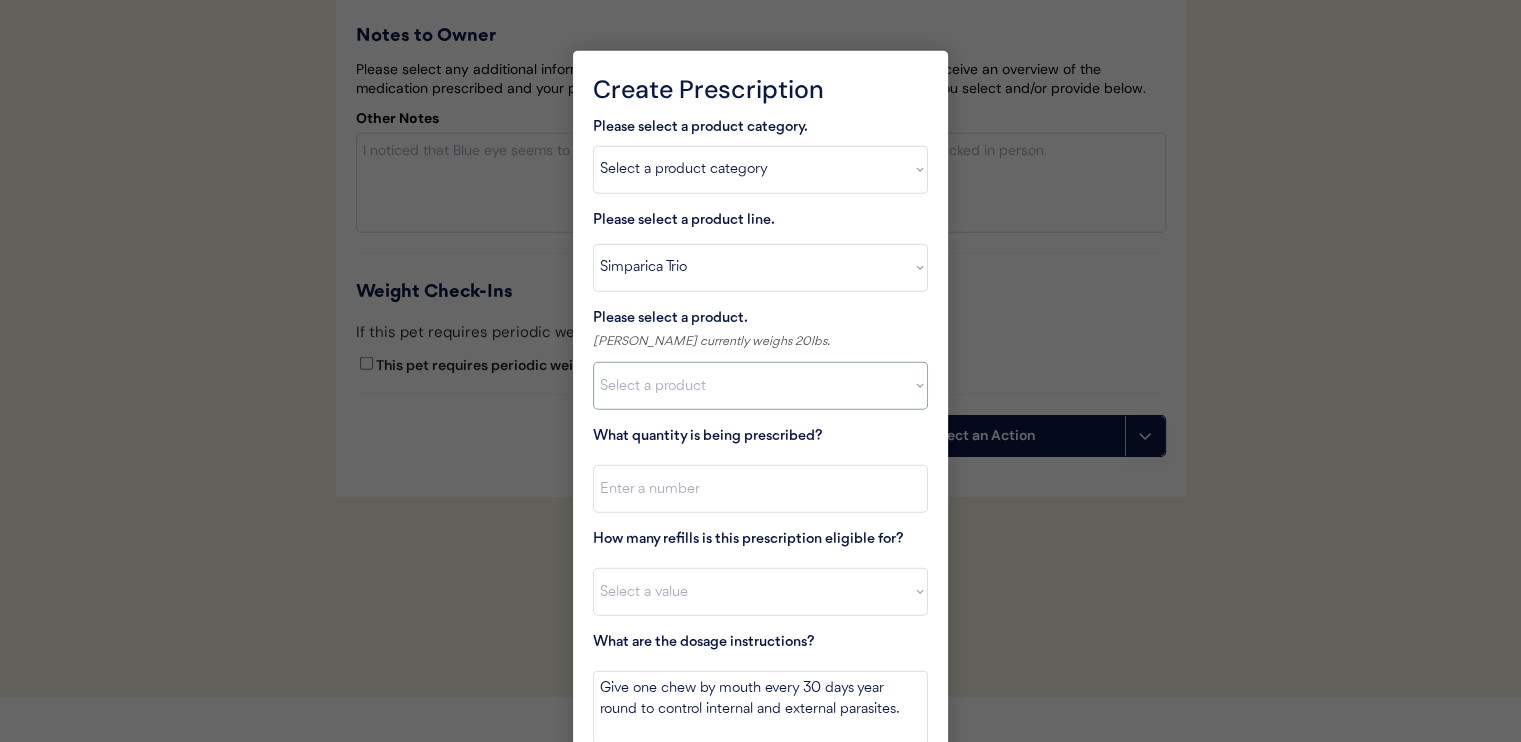 click on "Select a product Simparica Trio, 2.8 - 5.5lbs Simparica Trio, 5.6 - 11lbs Simparica Trio, 11.1 - 22lbs Simparica Trio, 22.1 - 44lbs Simparica Trio, 44.1 - 88lbs Simparica Trio, 88.1 - 132lbs" at bounding box center (760, 386) 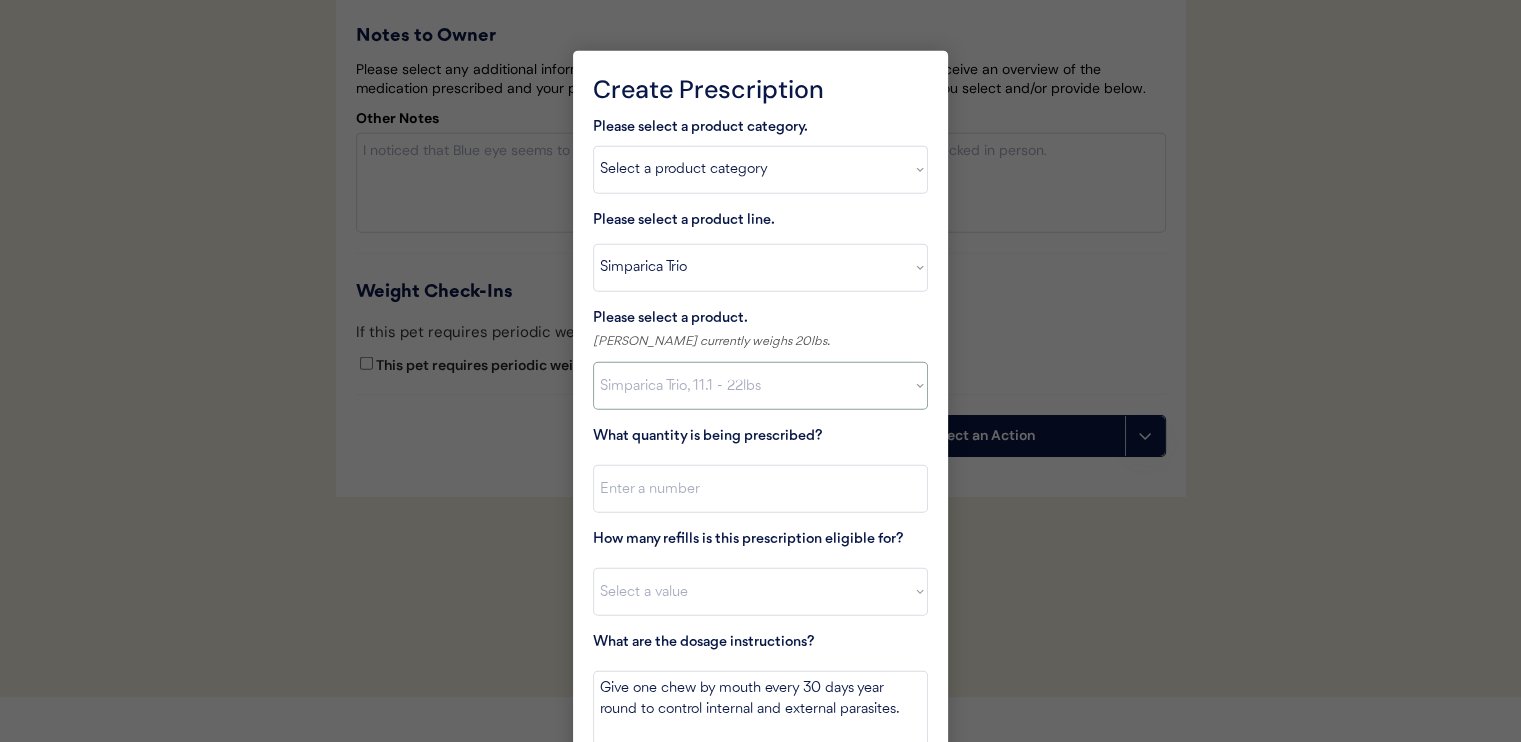 click on "Select a product Simparica Trio, 2.8 - 5.5lbs Simparica Trio, 5.6 - 11lbs Simparica Trio, 11.1 - 22lbs Simparica Trio, 22.1 - 44lbs Simparica Trio, 44.1 - 88lbs Simparica Trio, 88.1 - 132lbs" at bounding box center [760, 386] 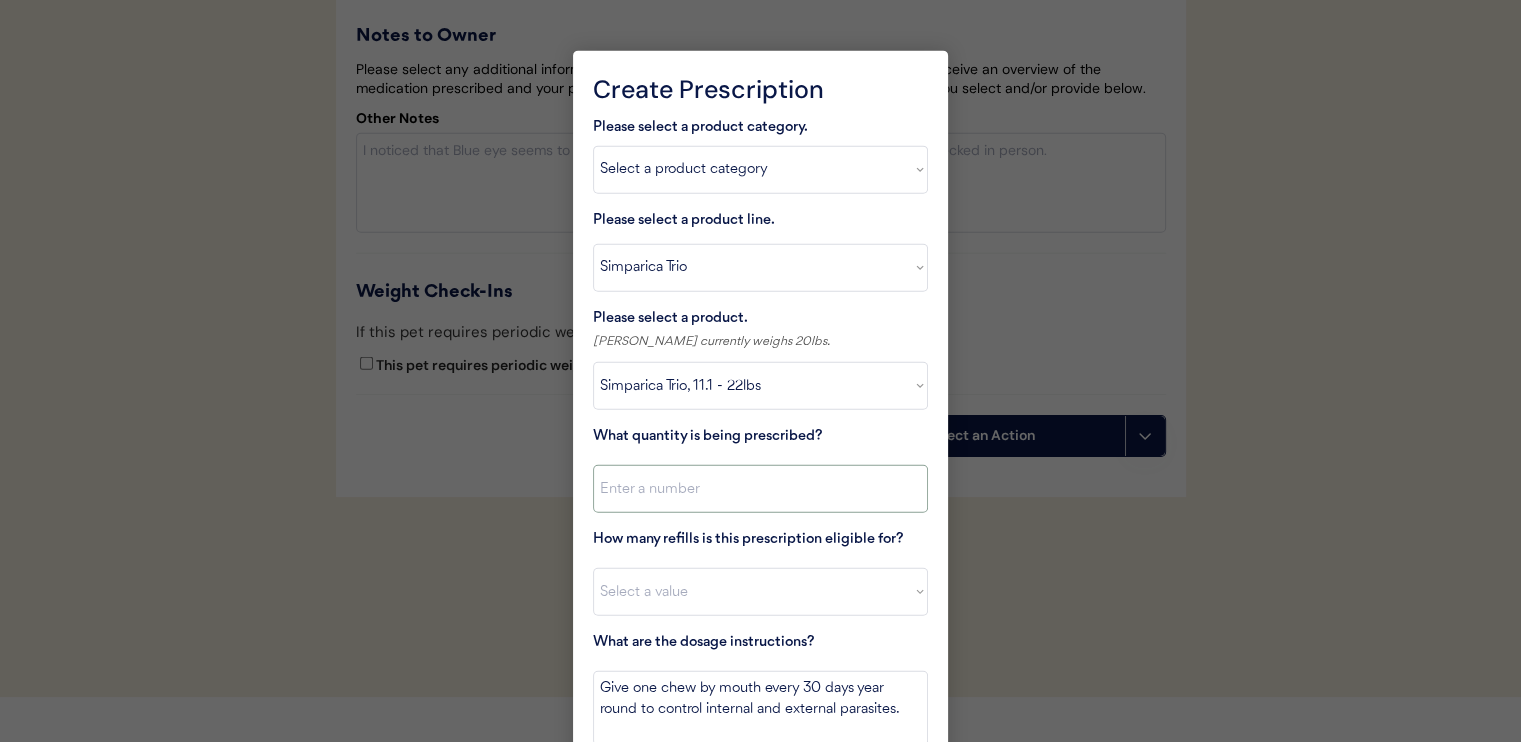 click at bounding box center [760, 489] 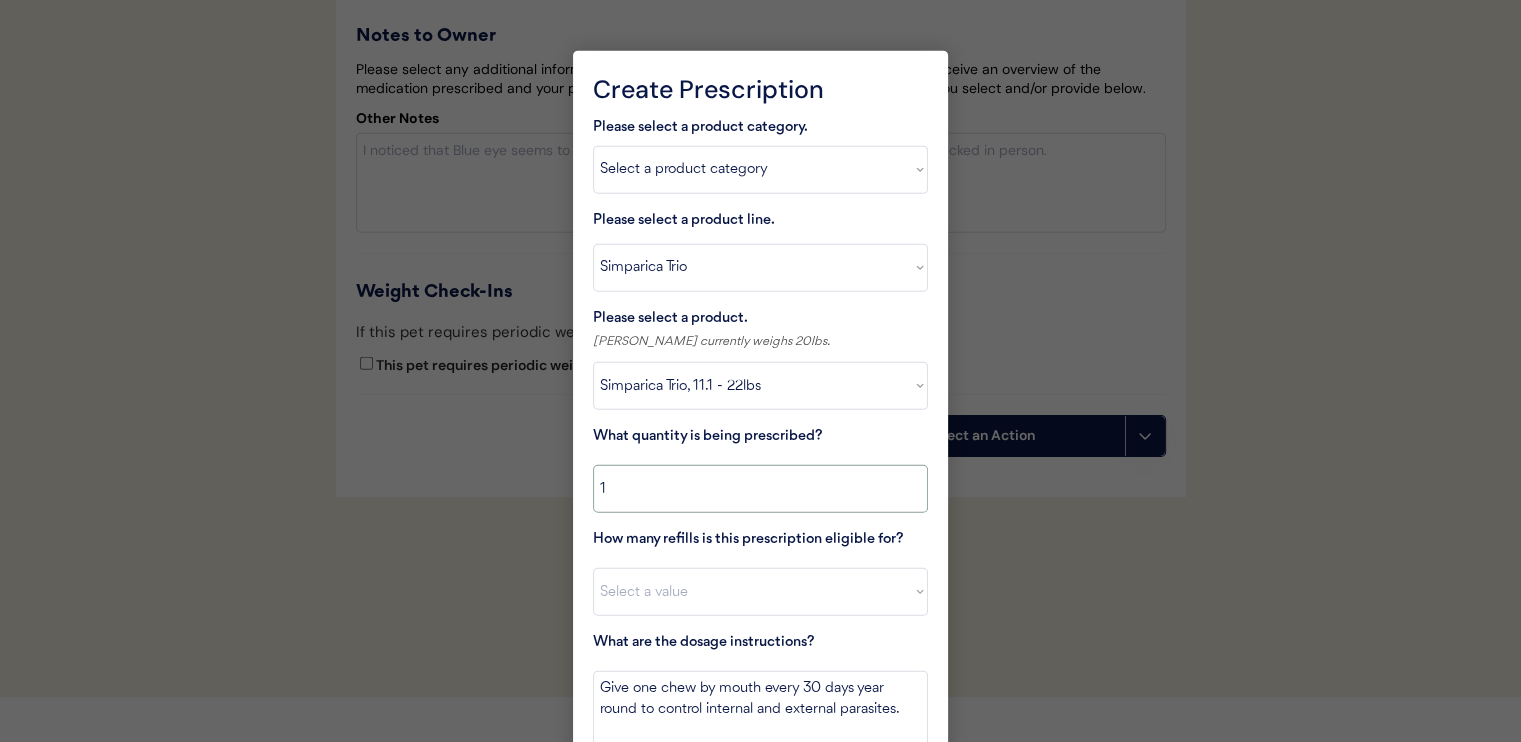 type on "1" 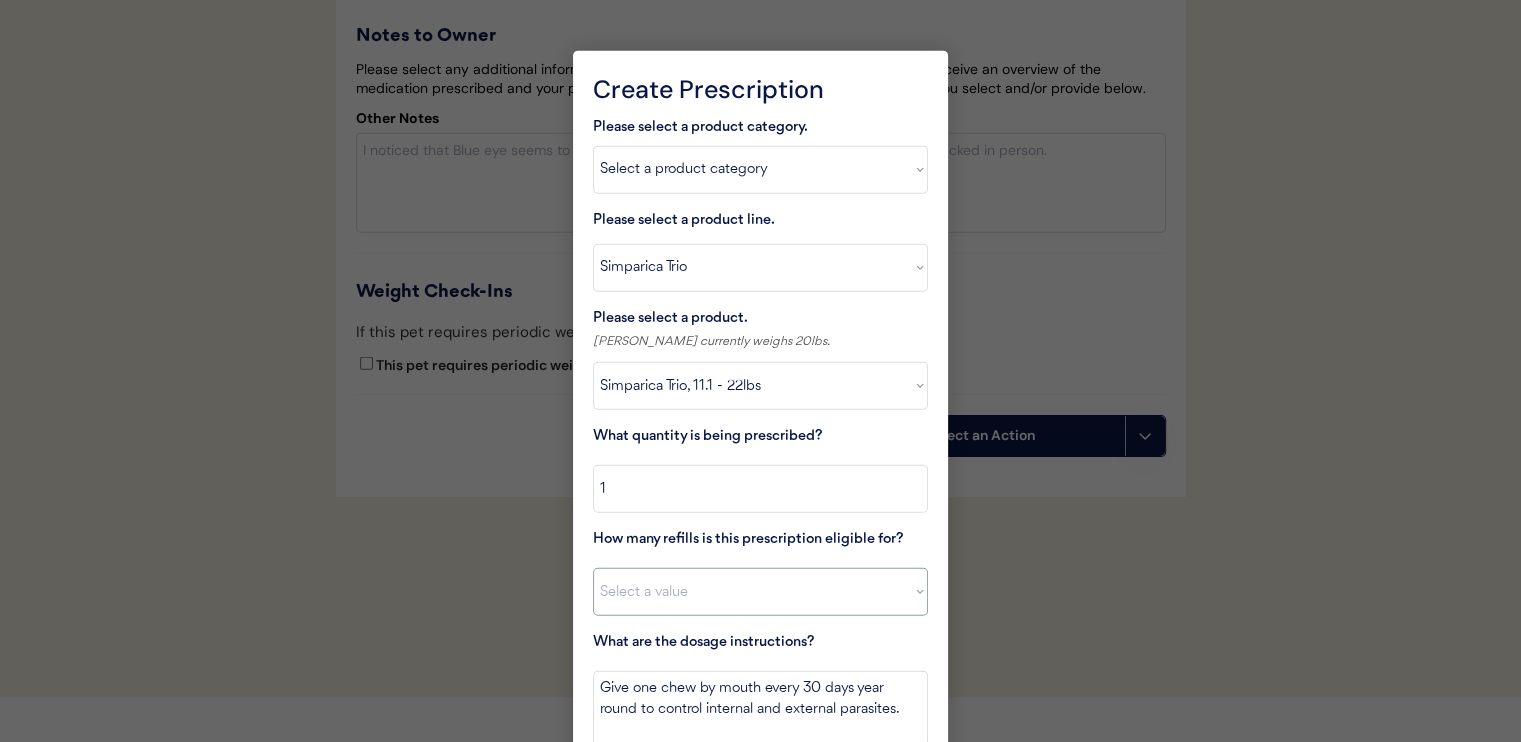 select on "11" 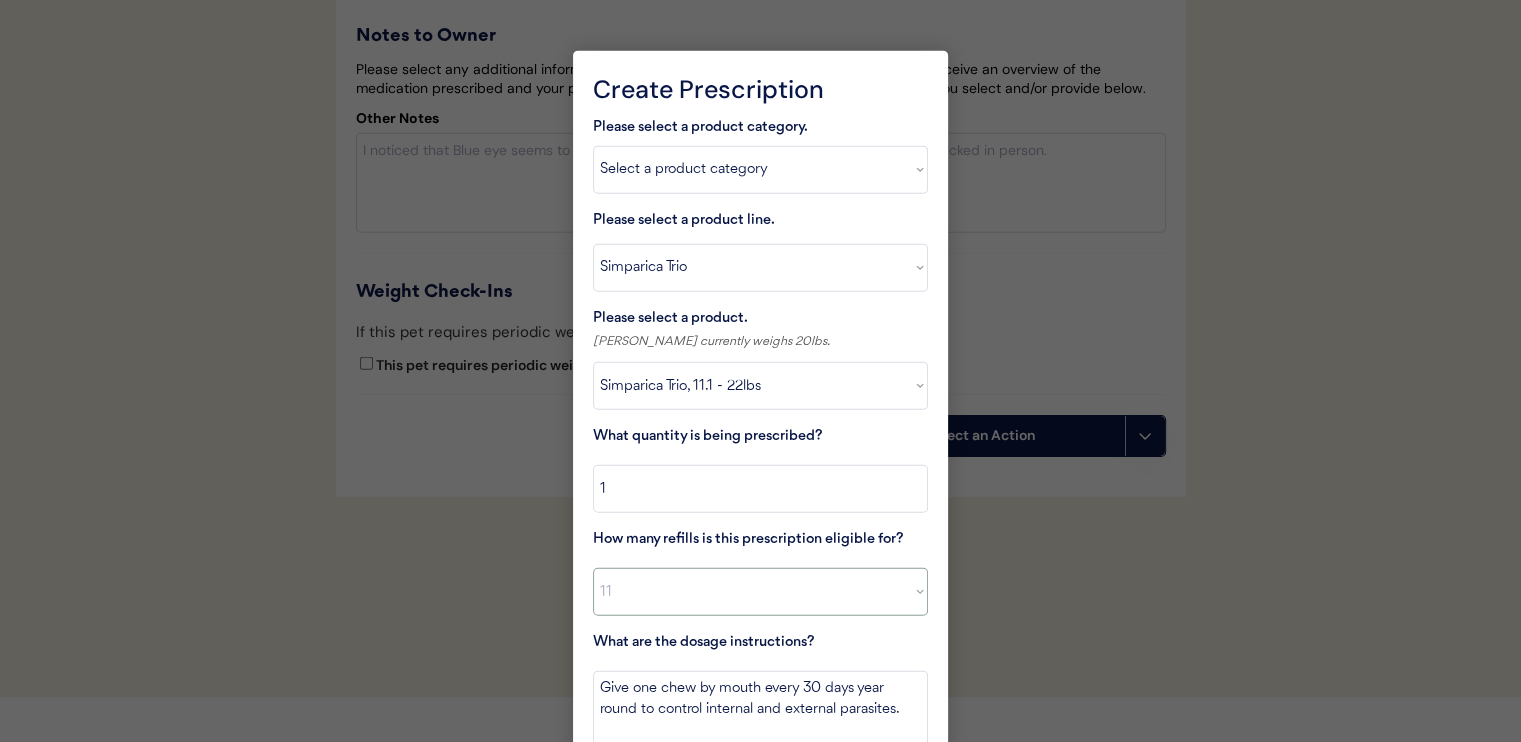 click on "Select a value 0 1 2 3 4 5 6 7 8 10 11" at bounding box center (760, 592) 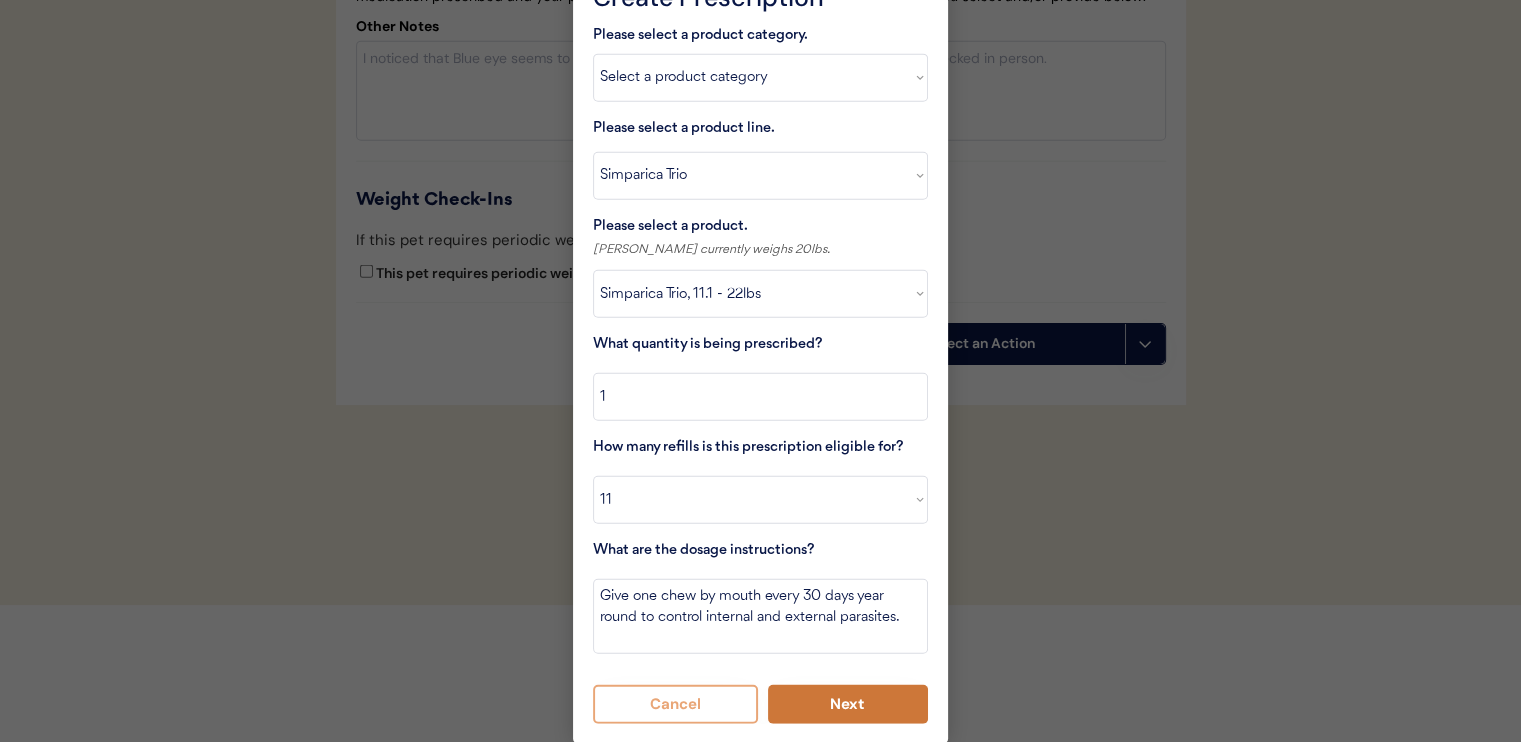 click on "Next" at bounding box center (848, 704) 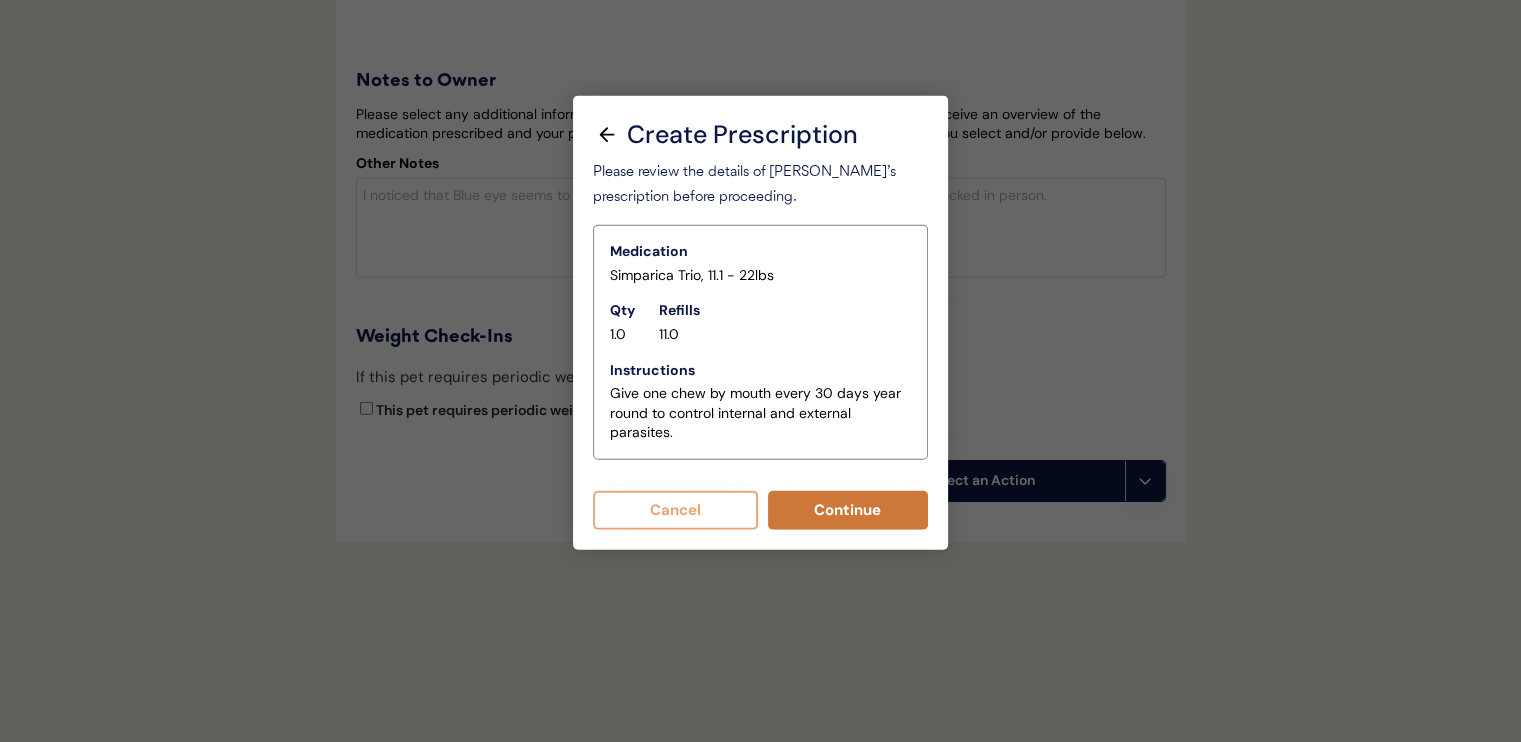 click on "Continue" at bounding box center (848, 510) 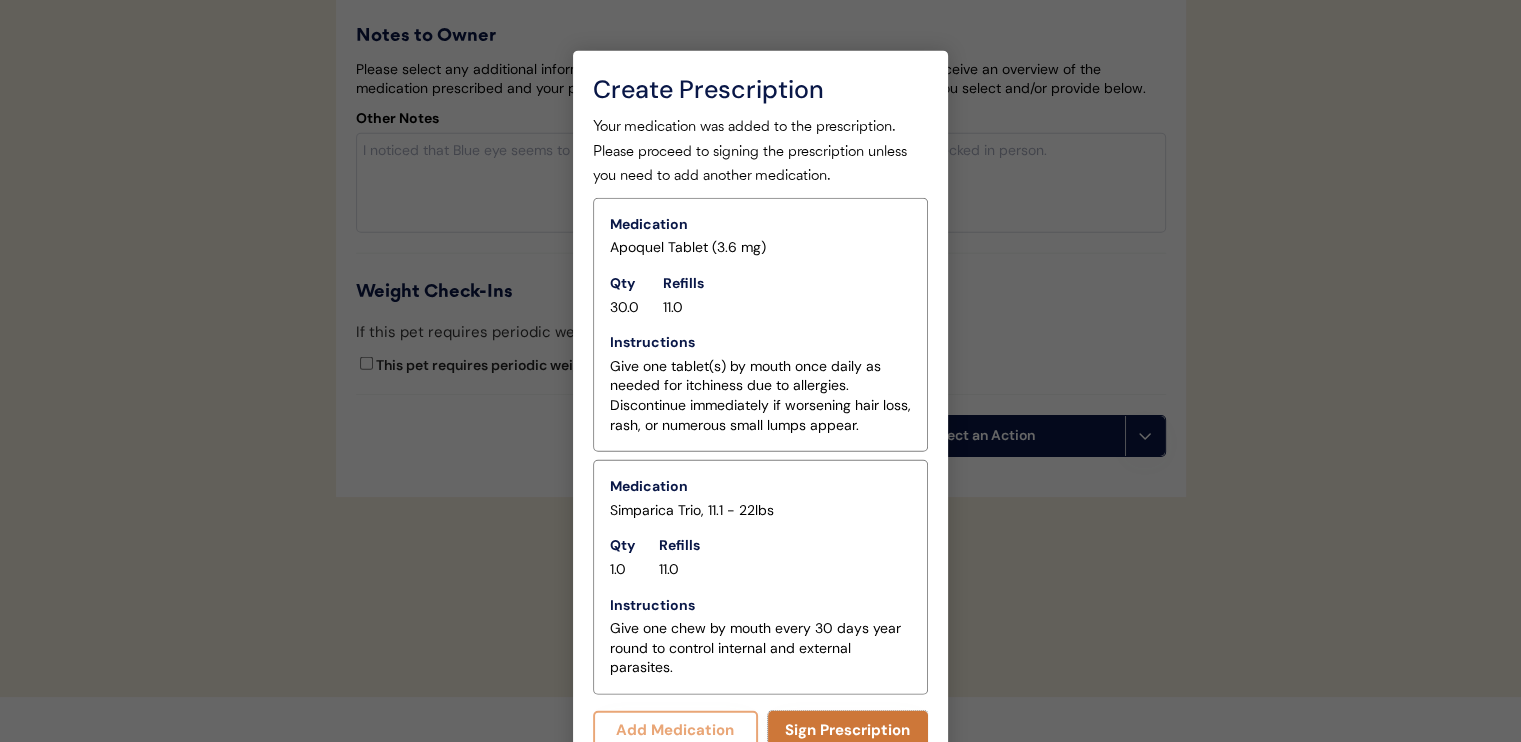 click on "Sign Prescription" at bounding box center (848, 730) 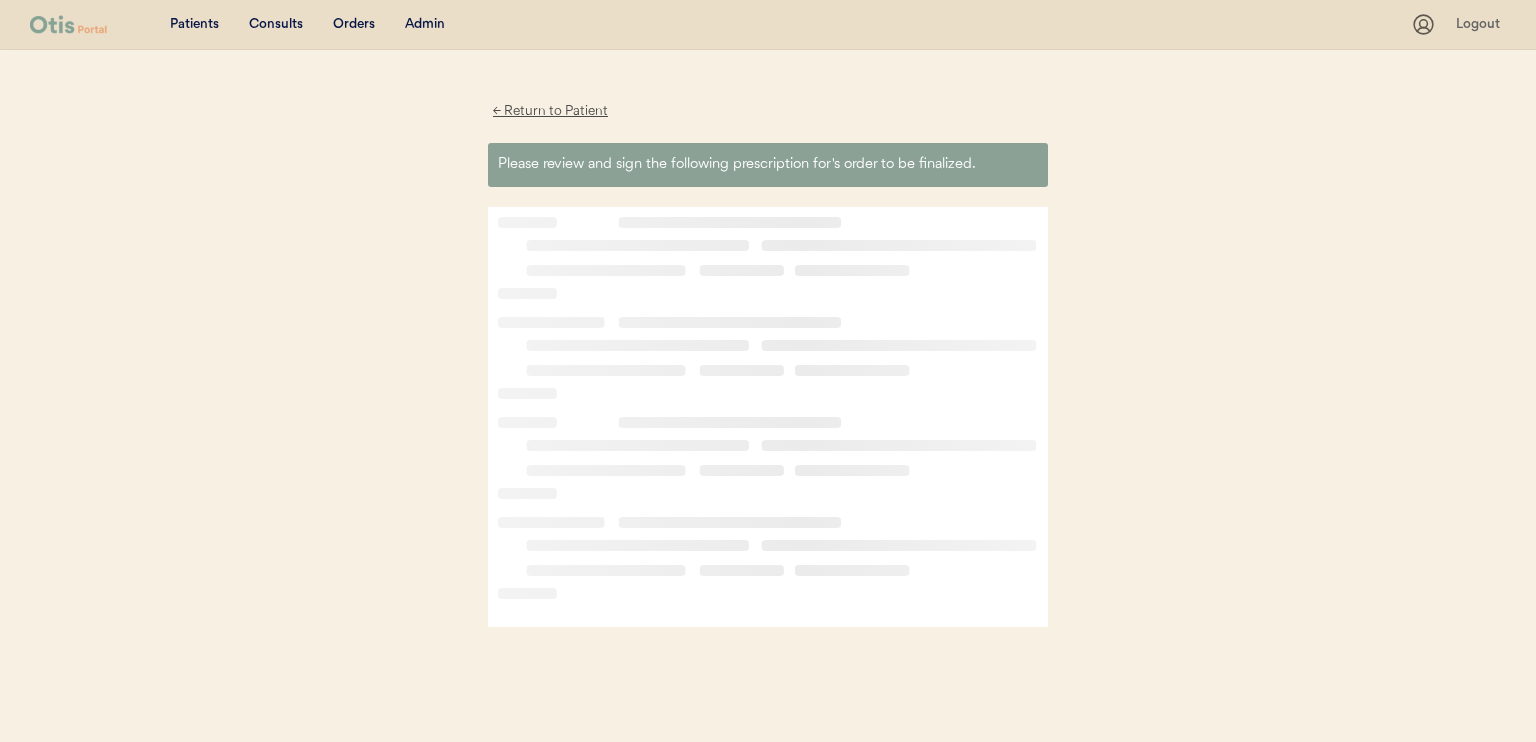scroll, scrollTop: 0, scrollLeft: 0, axis: both 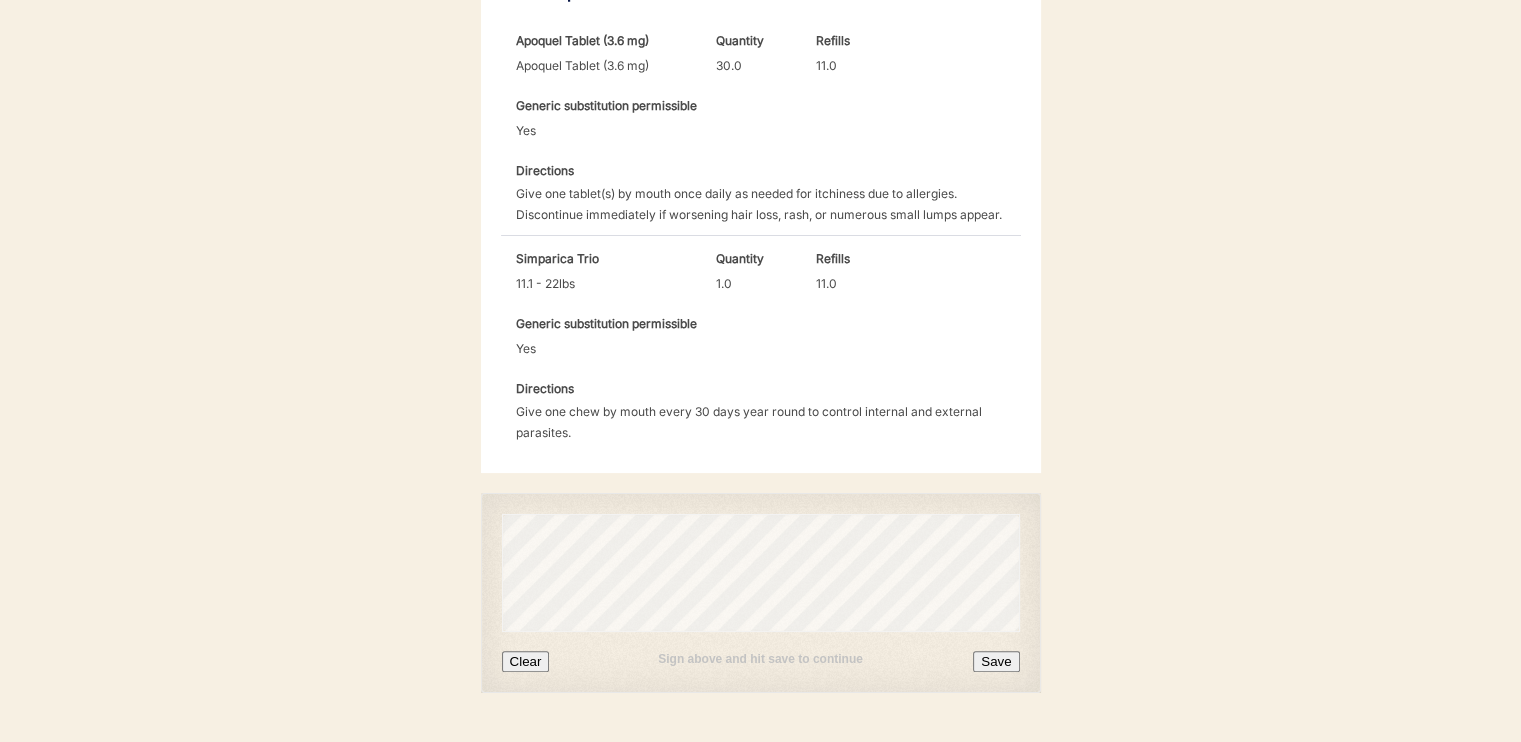 click on "Save" at bounding box center (996, 661) 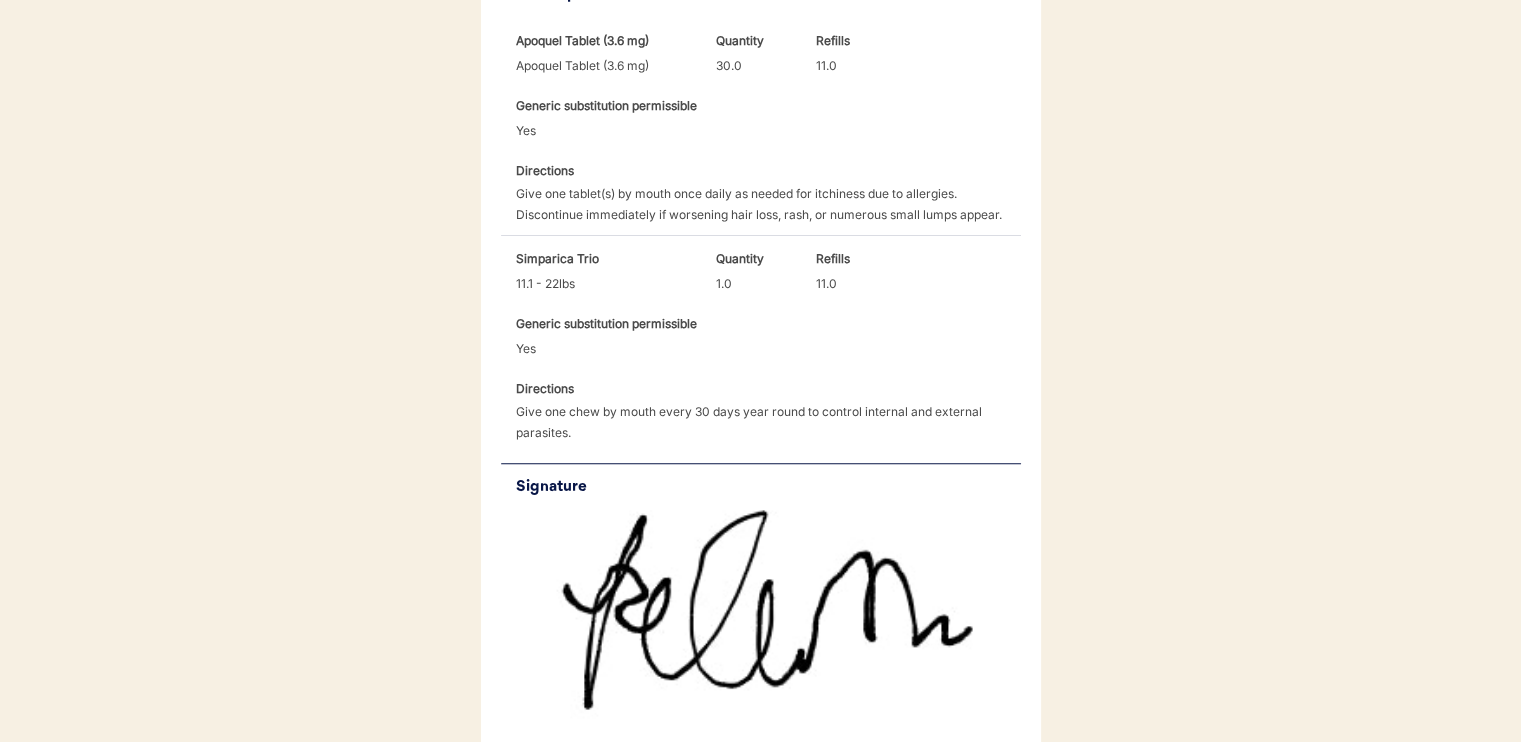scroll, scrollTop: 855, scrollLeft: 0, axis: vertical 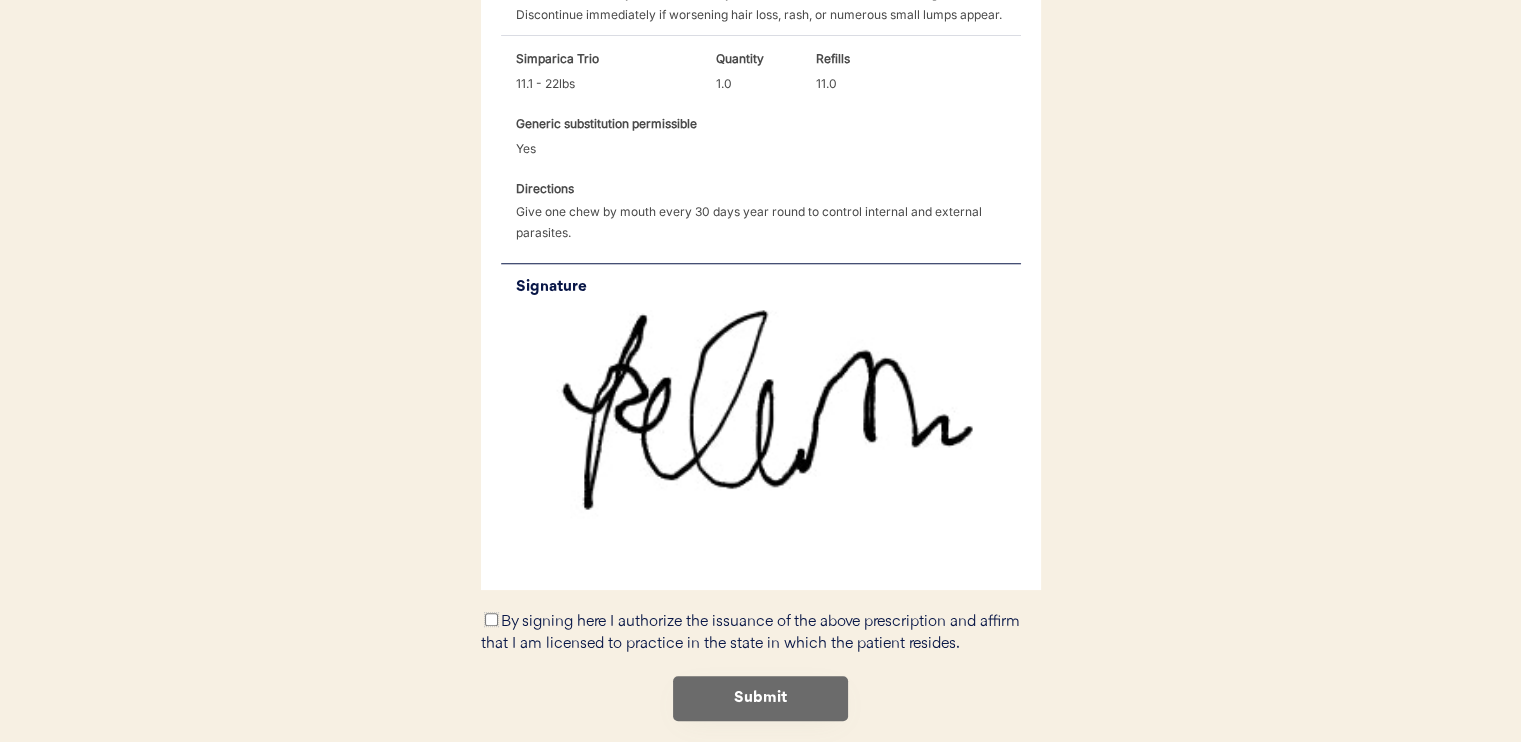 click on "By signing here I authorize the issuance of the above prescription and affirm that I am licensed to practice in the state in which the patient resides." at bounding box center (491, 619) 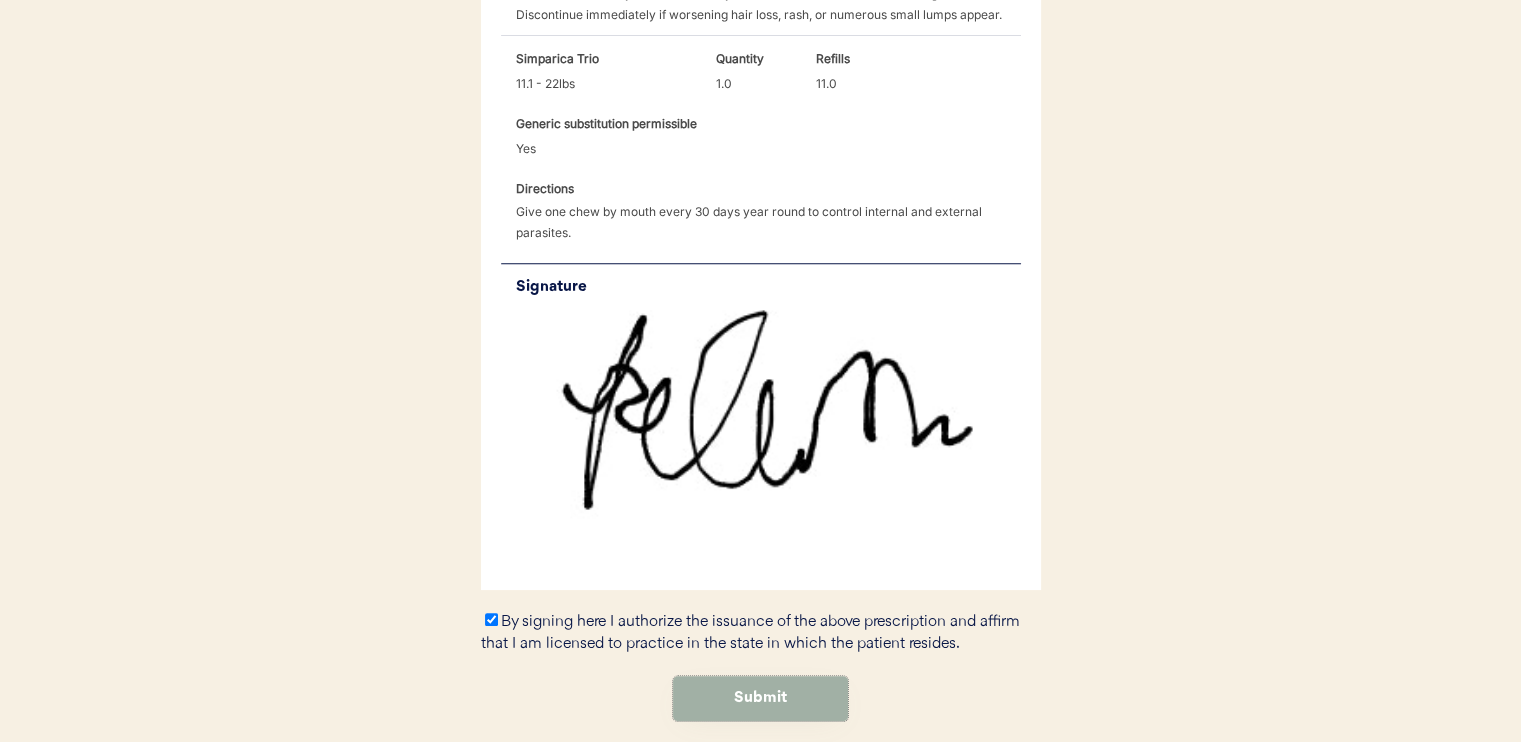 click on "Submit" at bounding box center [760, 698] 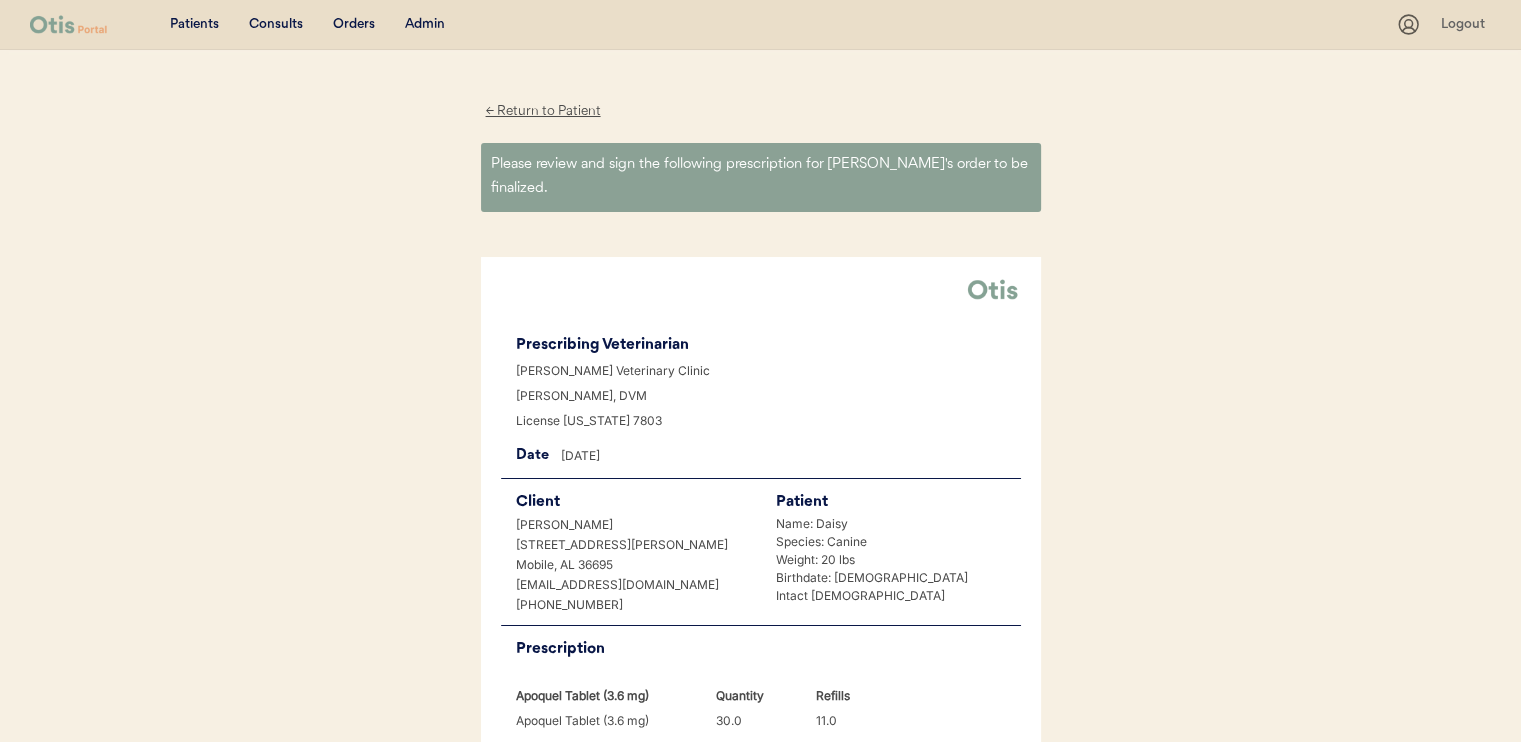 scroll, scrollTop: 0, scrollLeft: 0, axis: both 